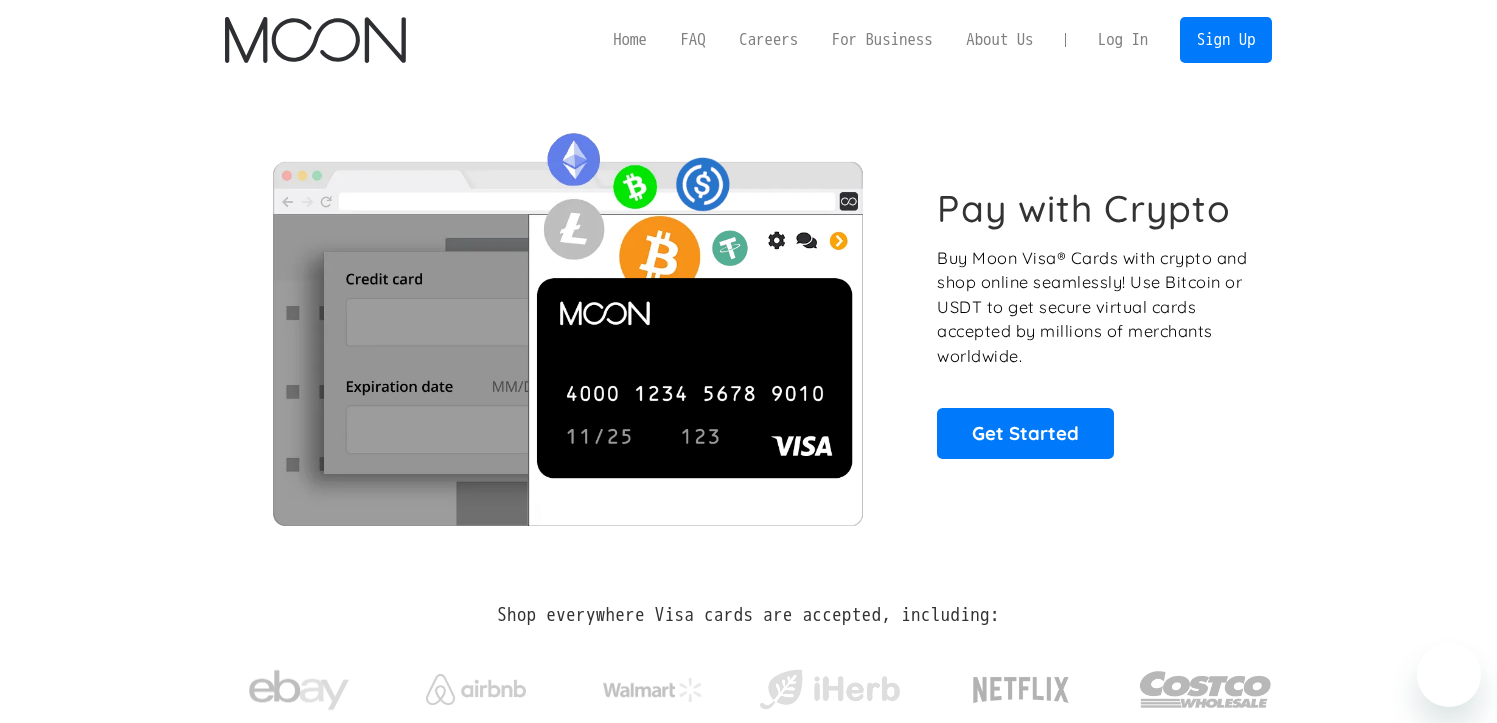 scroll, scrollTop: 0, scrollLeft: 0, axis: both 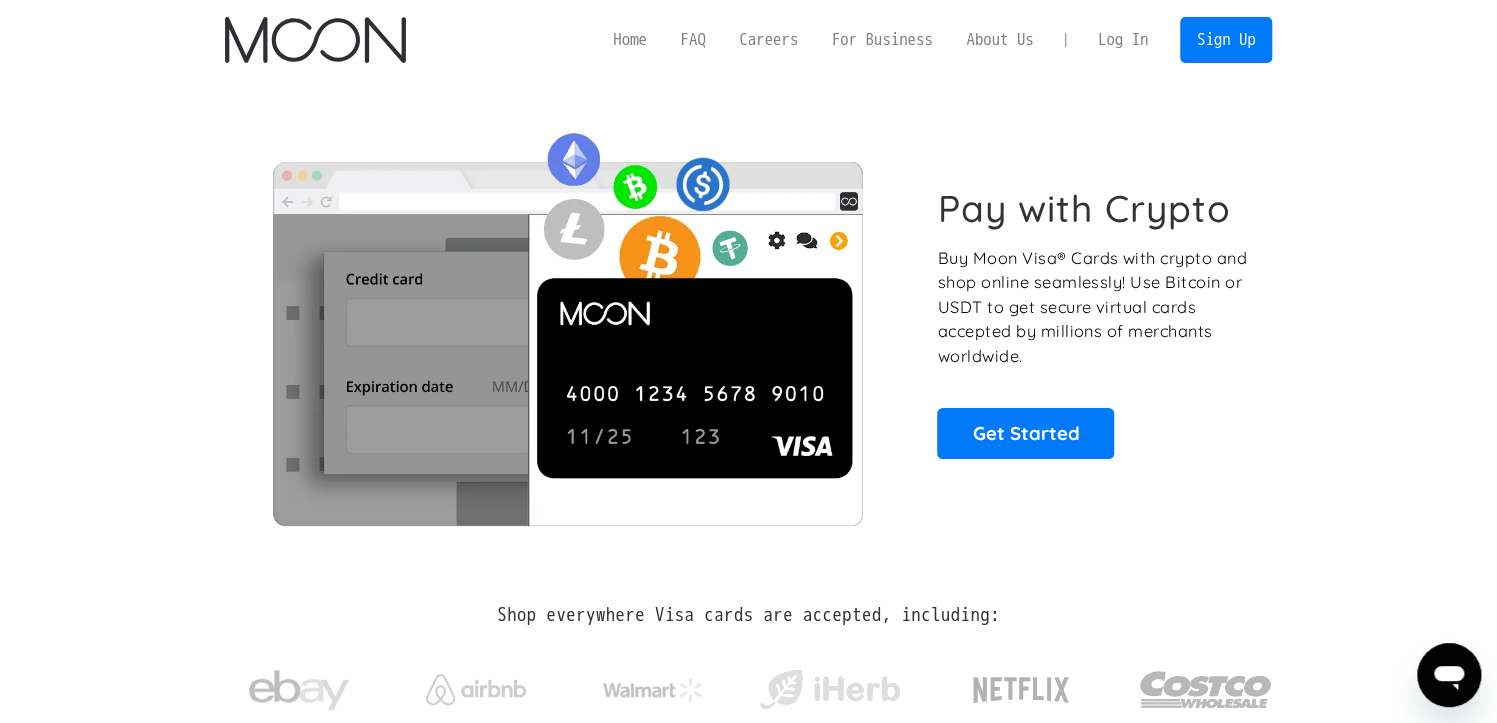 click on "Log In" at bounding box center (1123, 40) 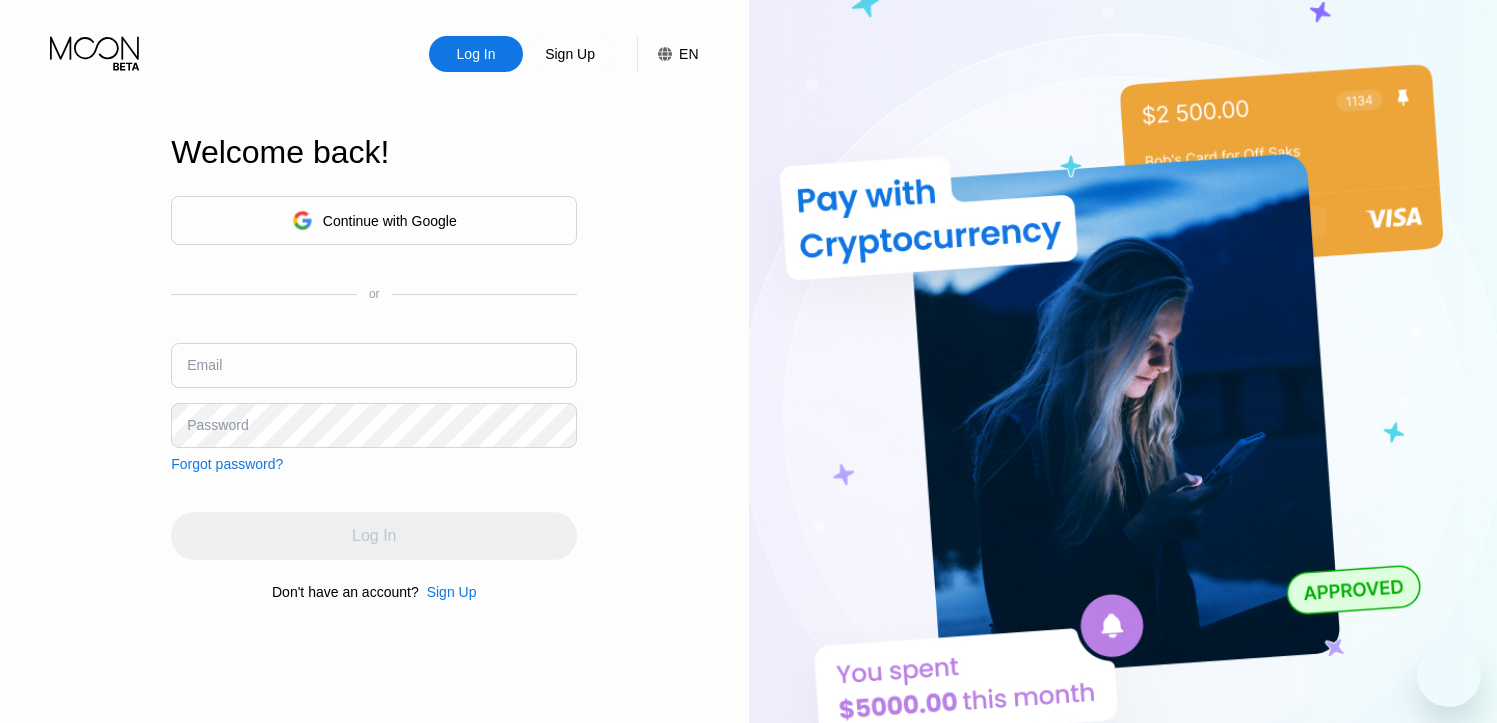 scroll, scrollTop: 0, scrollLeft: 0, axis: both 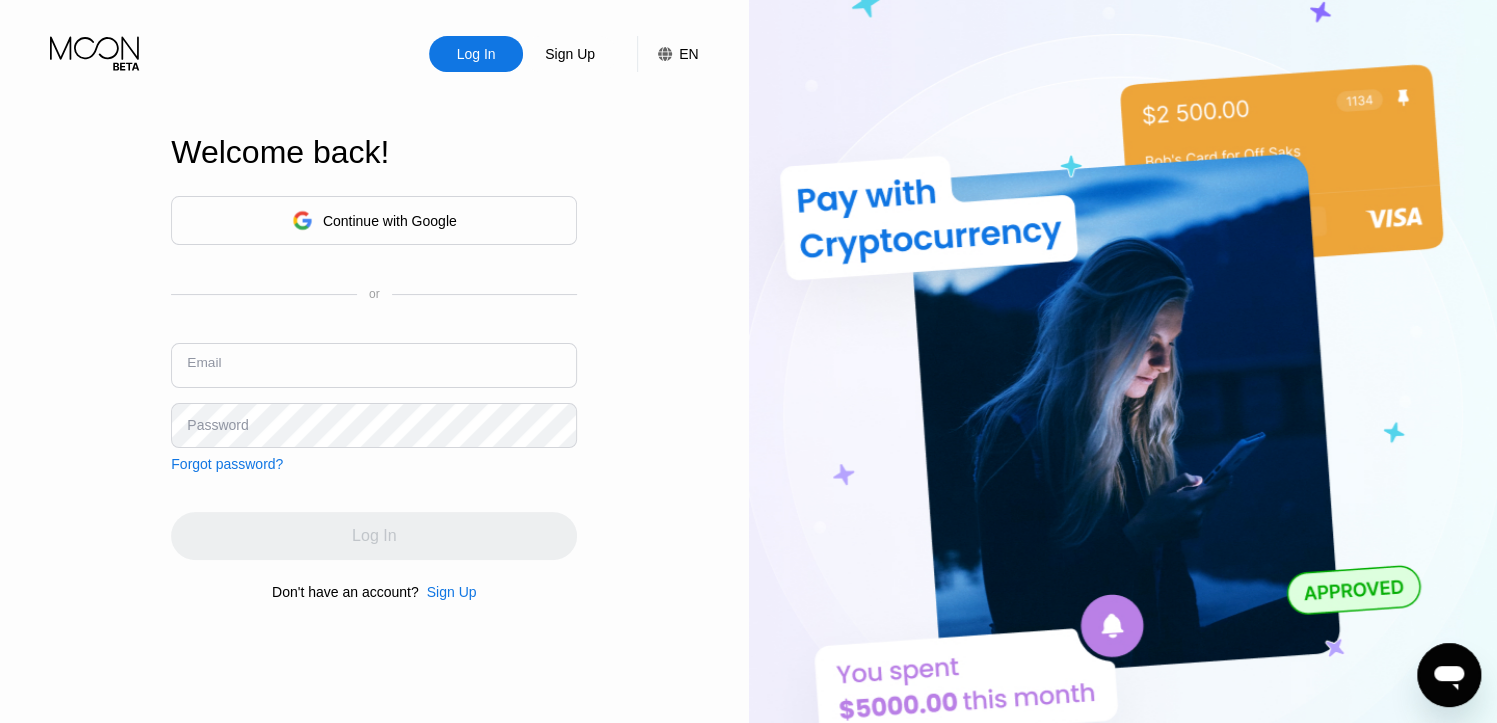 click at bounding box center [374, 365] 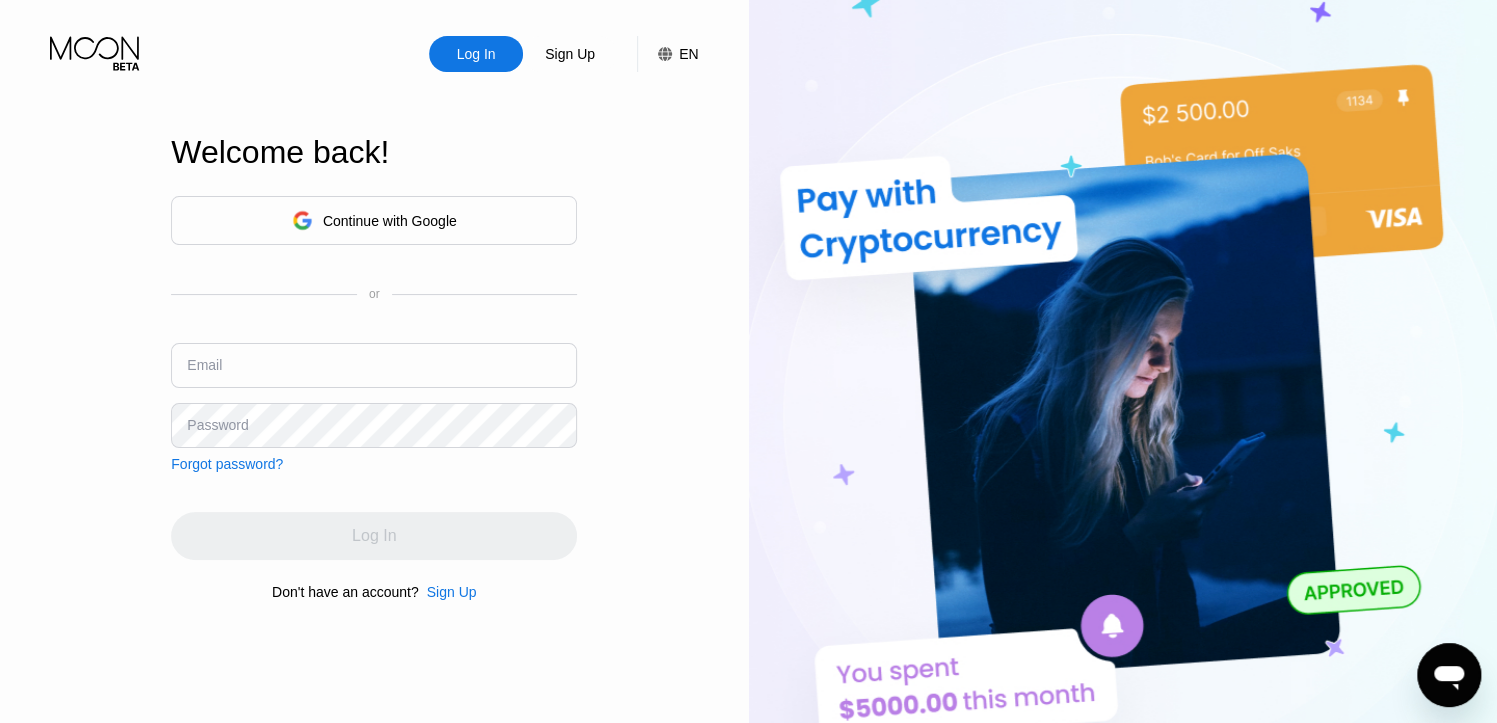 click at bounding box center (374, 365) 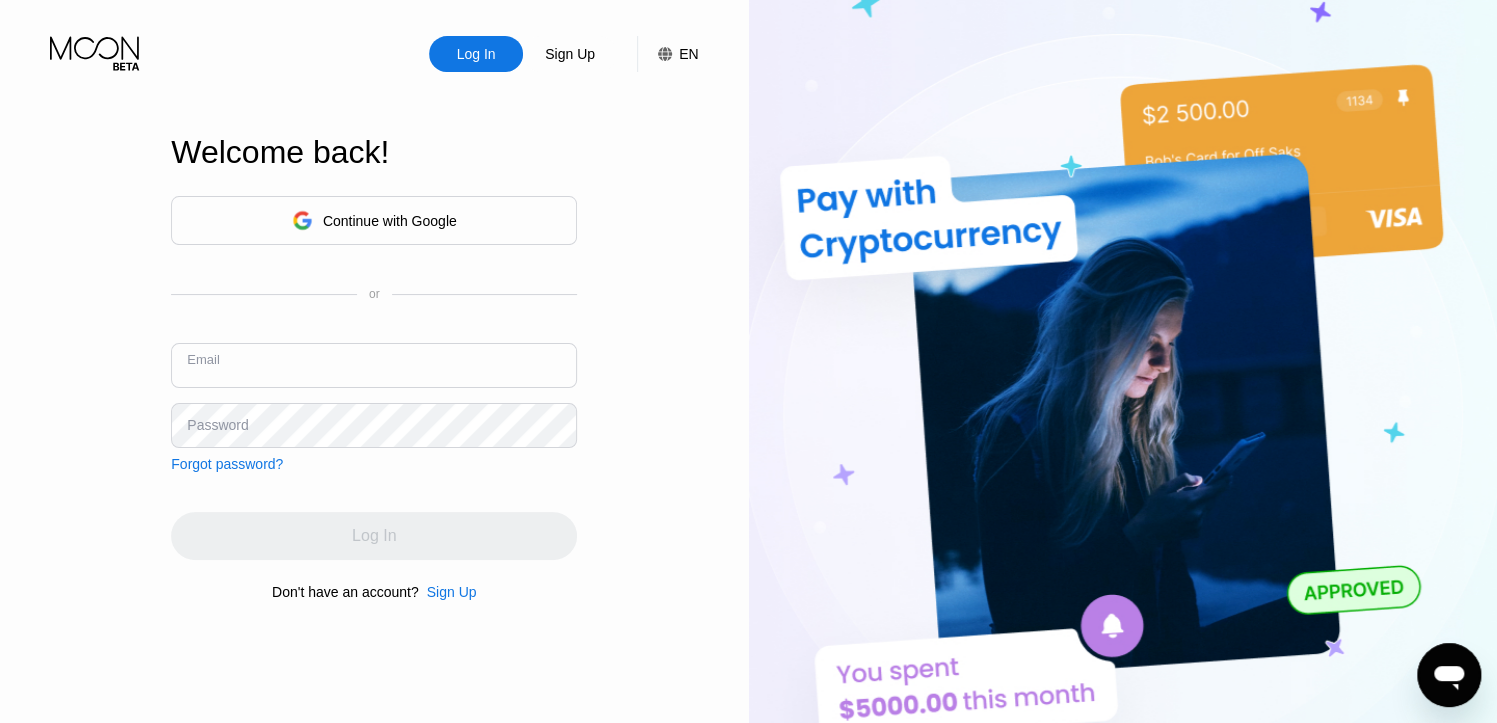 paste on "[EMAIL]" 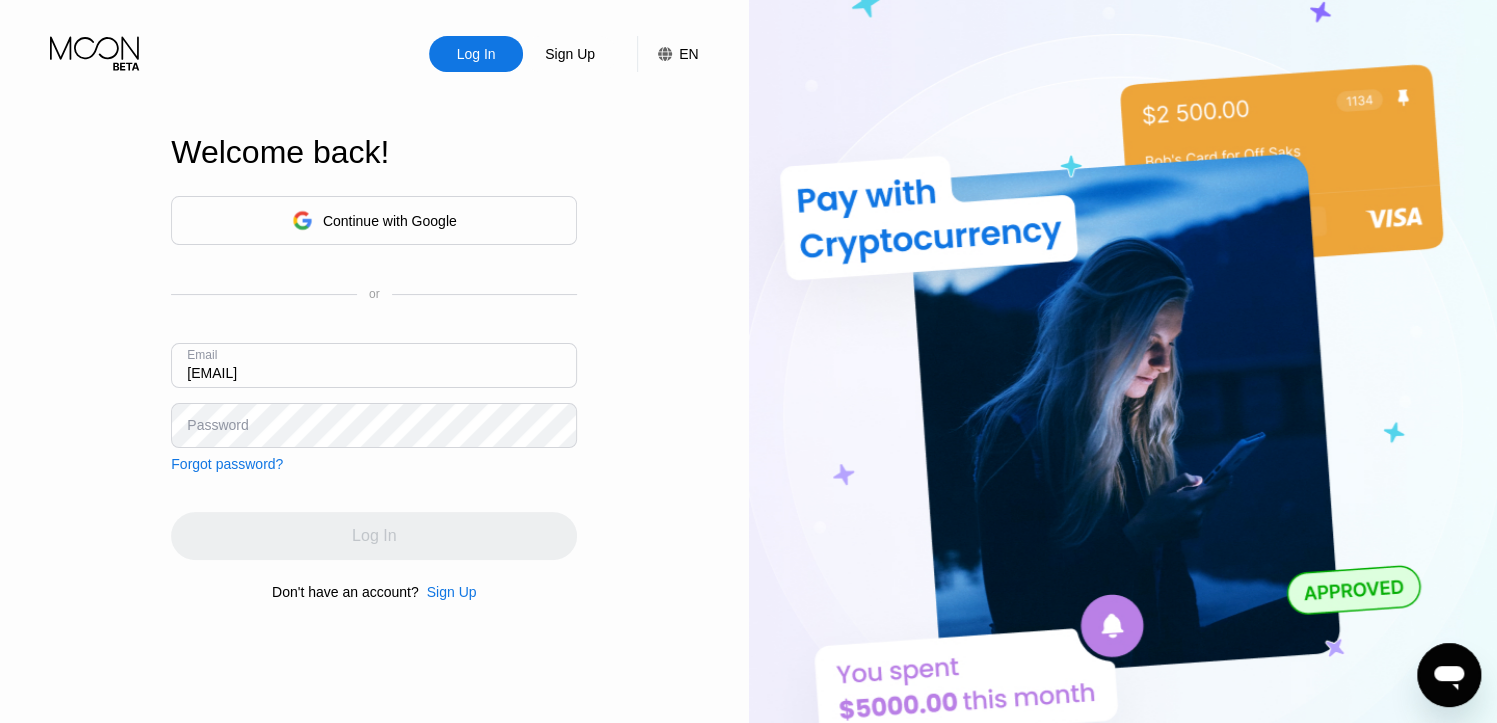 type on "[EMAIL]" 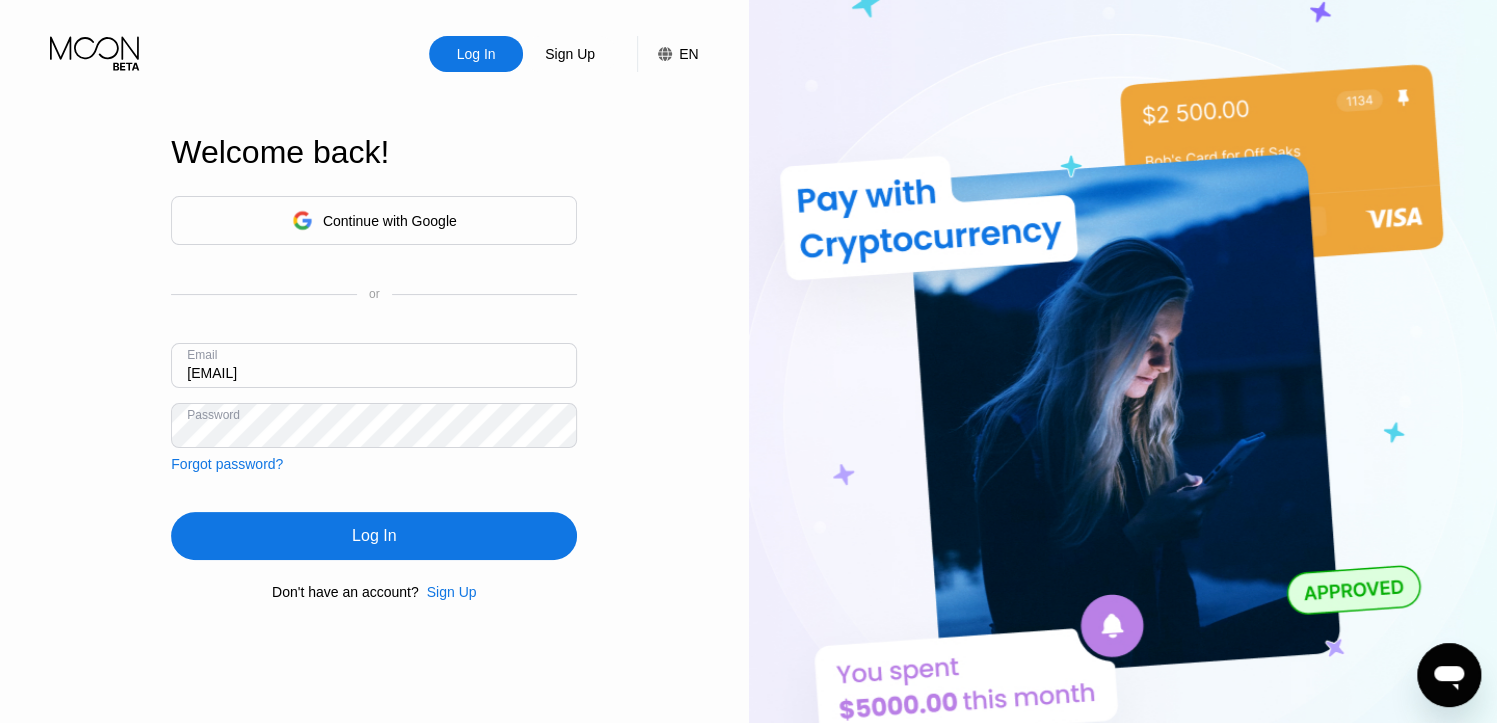 click on "Log In" at bounding box center (374, 536) 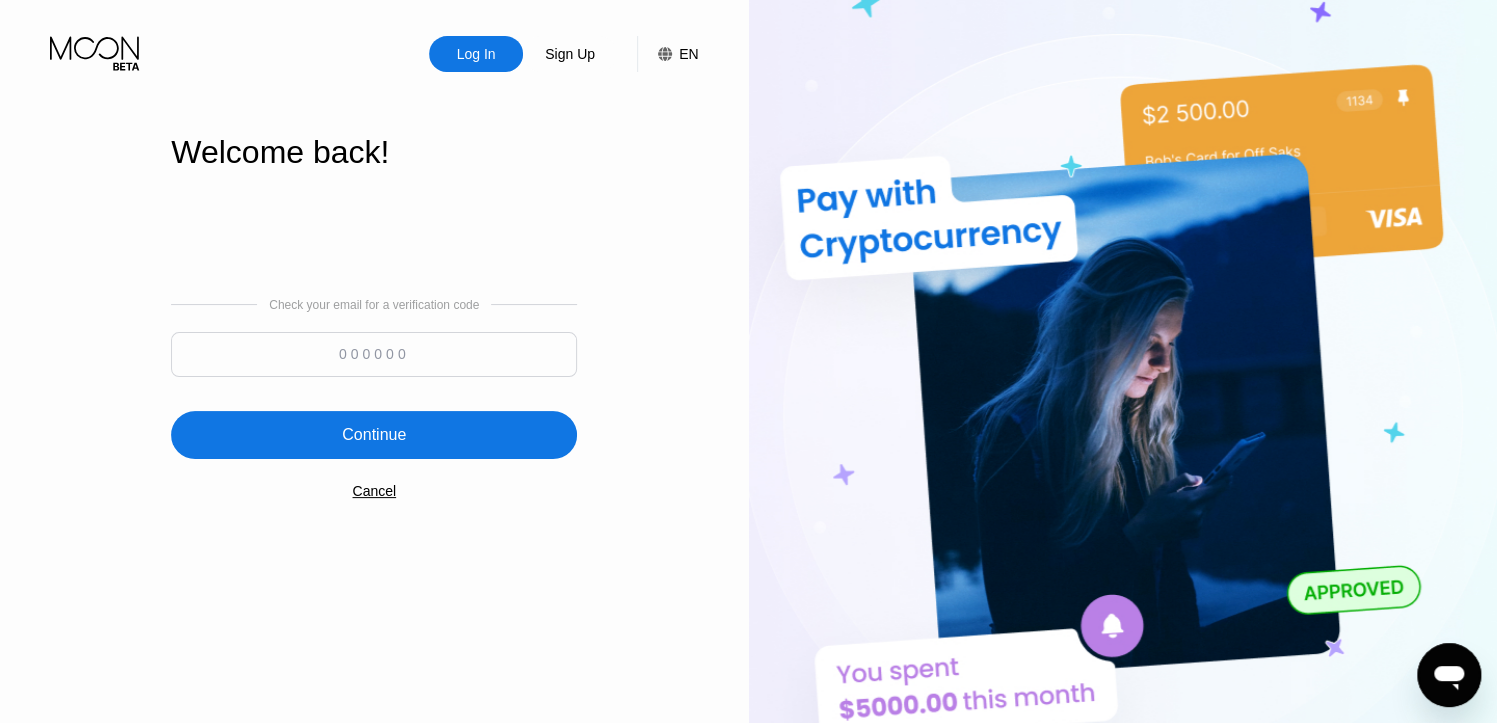 click at bounding box center (374, 354) 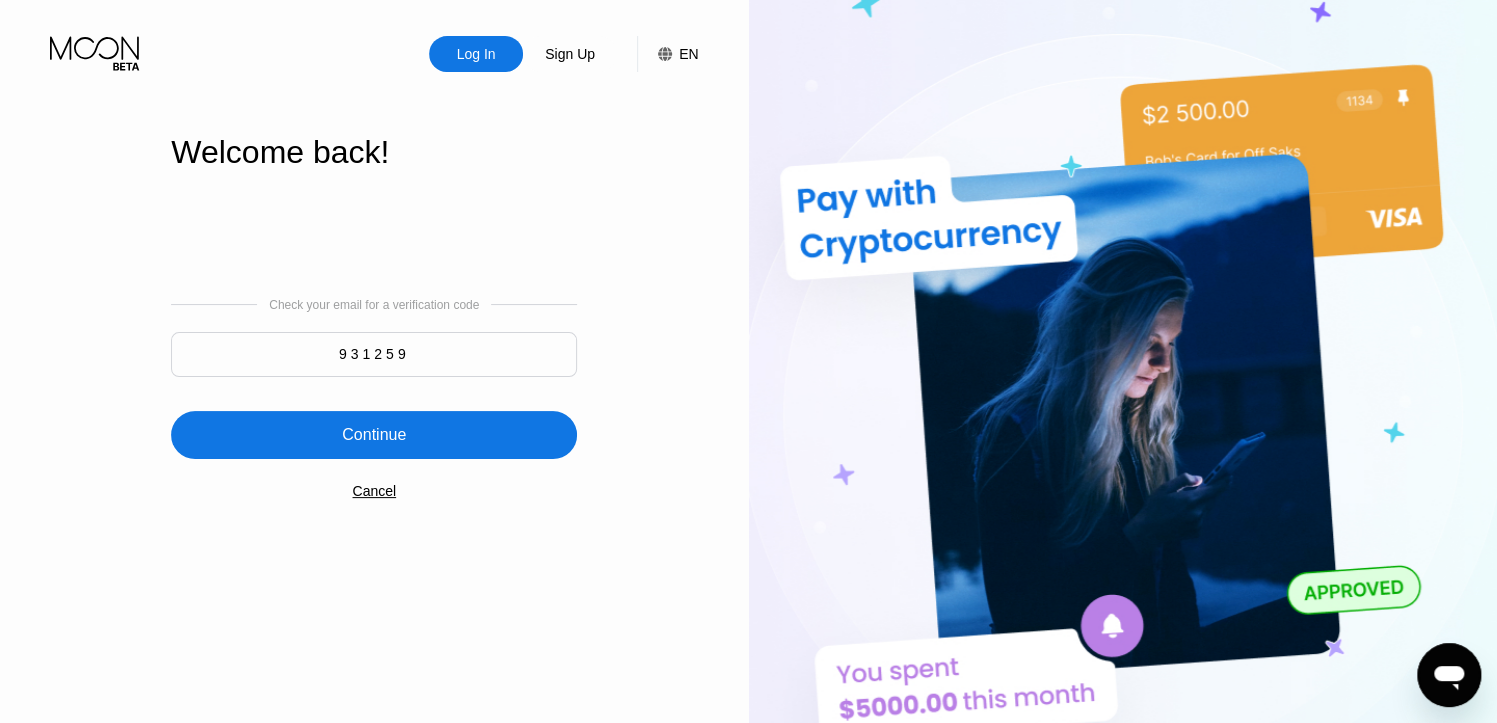 type on "931259" 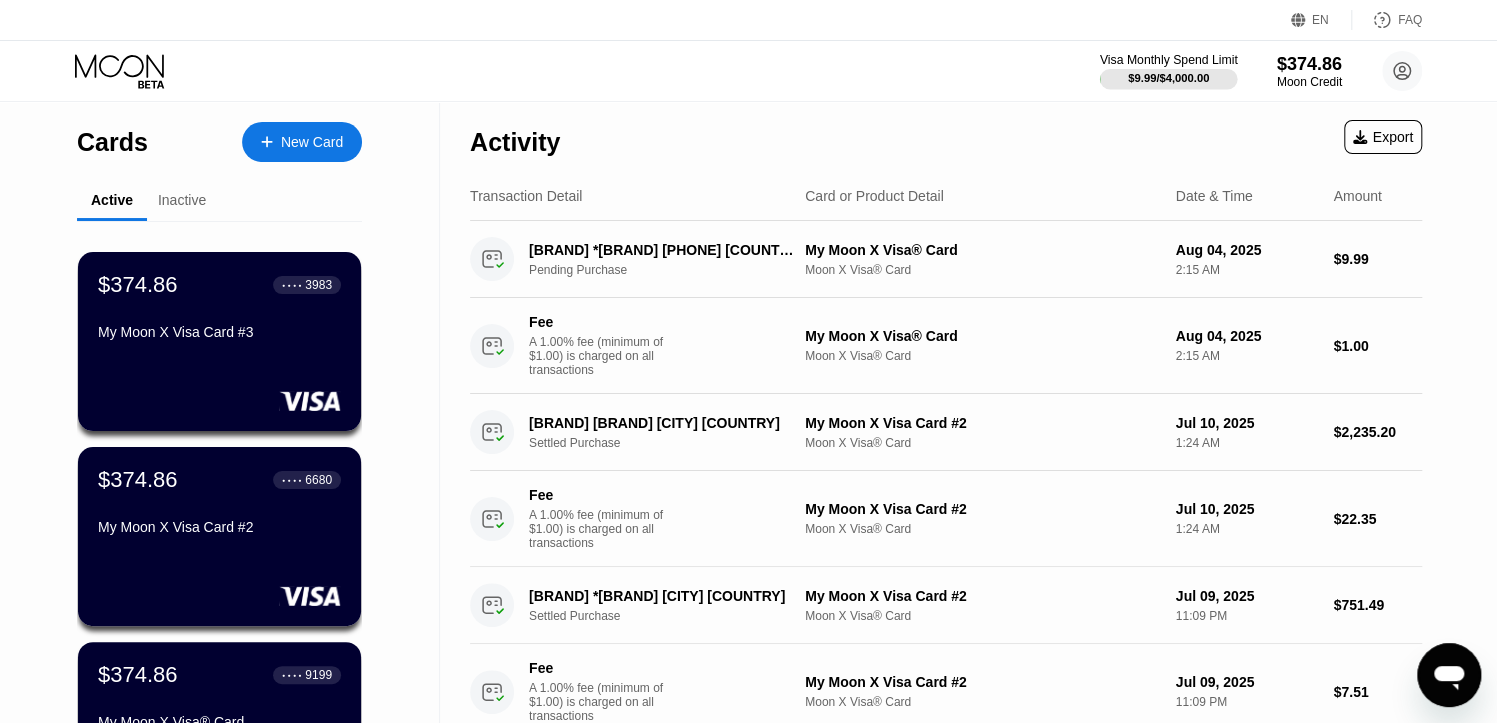 drag, startPoint x: 1131, startPoint y: 68, endPoint x: 1076, endPoint y: 79, distance: 56.089214 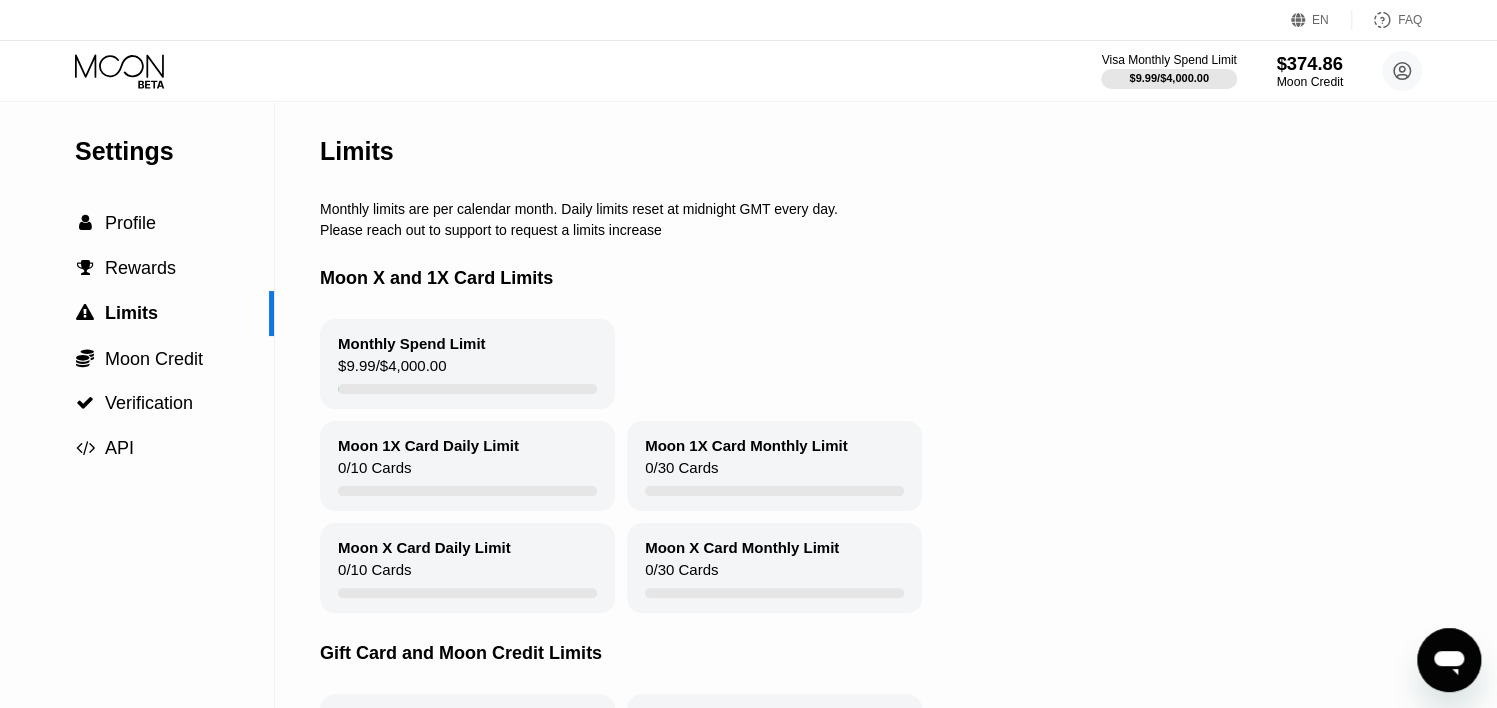 click on "Moon Credit" at bounding box center [1309, 82] 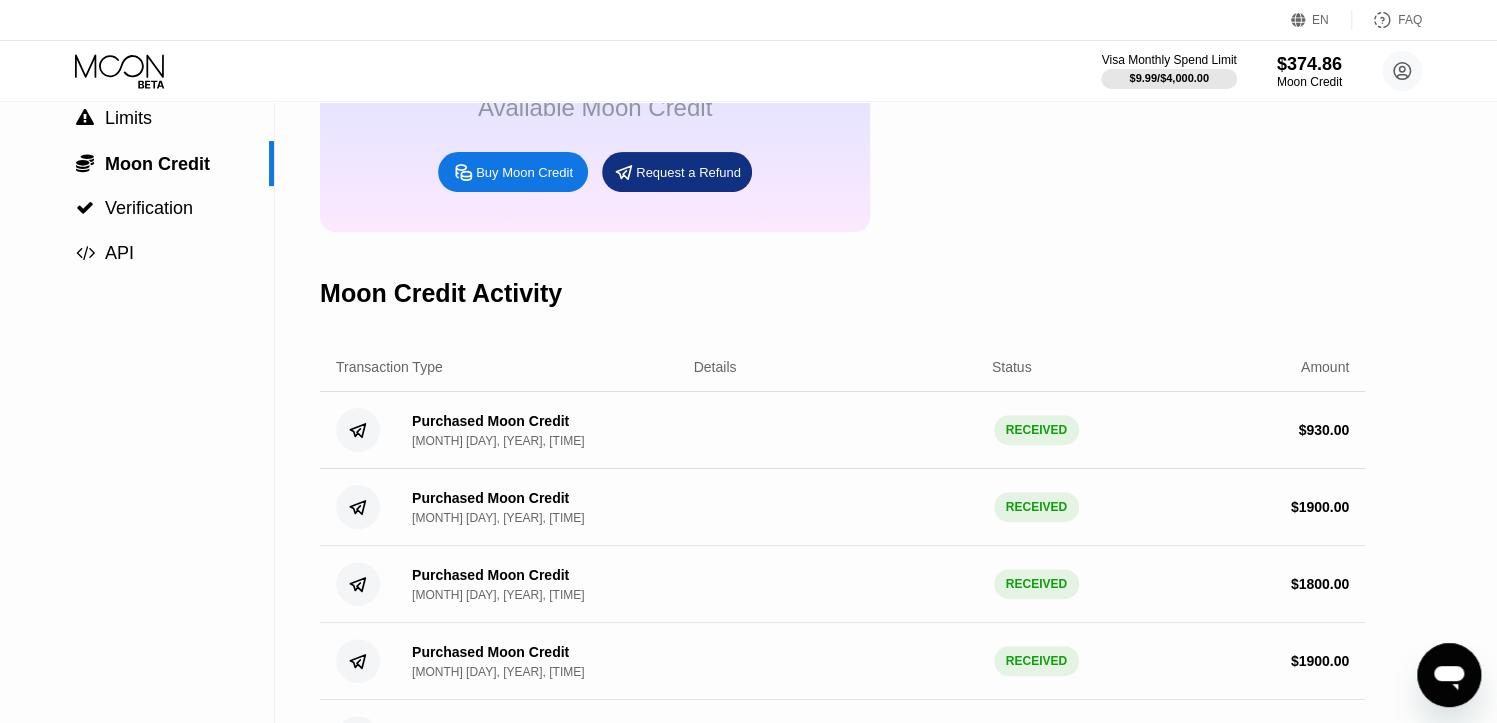 scroll, scrollTop: 199, scrollLeft: 0, axis: vertical 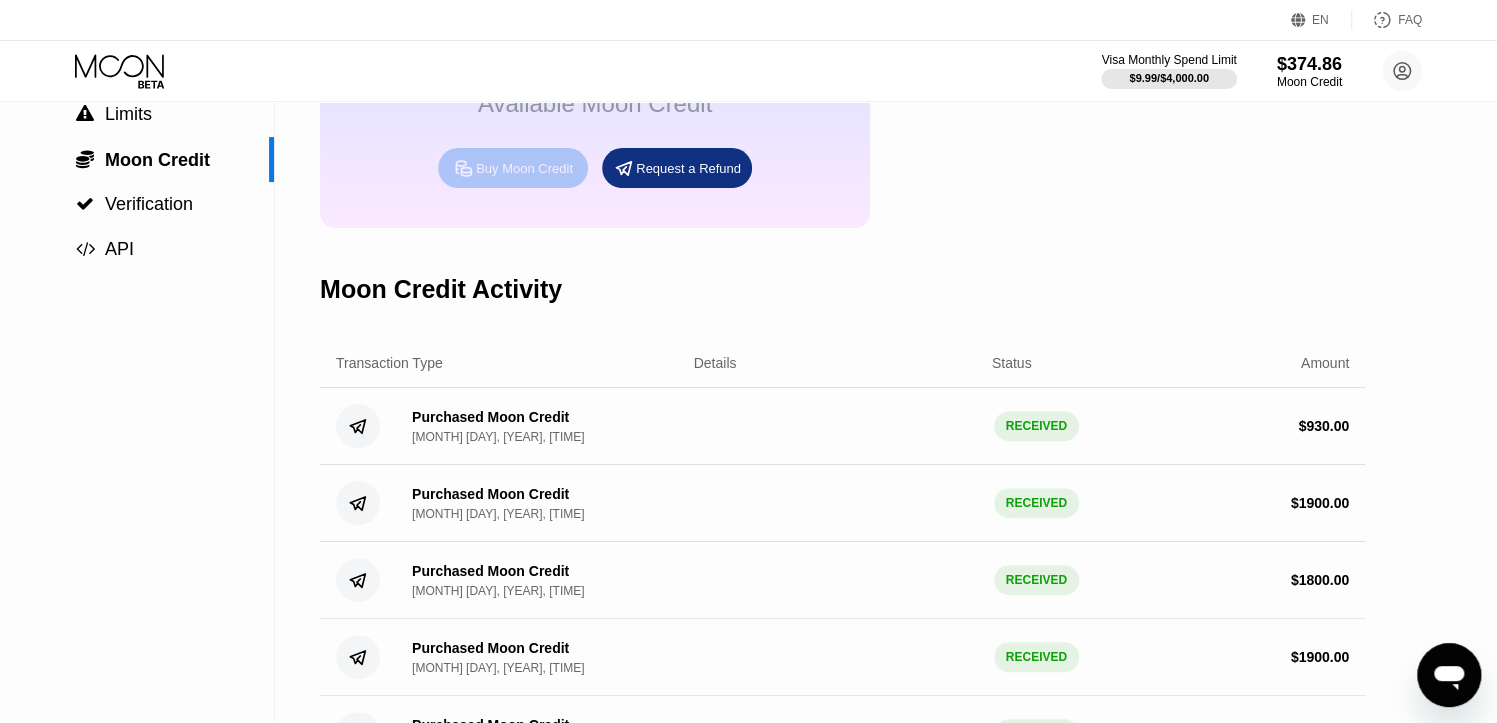 click on "Buy Moon Credit" at bounding box center (524, 168) 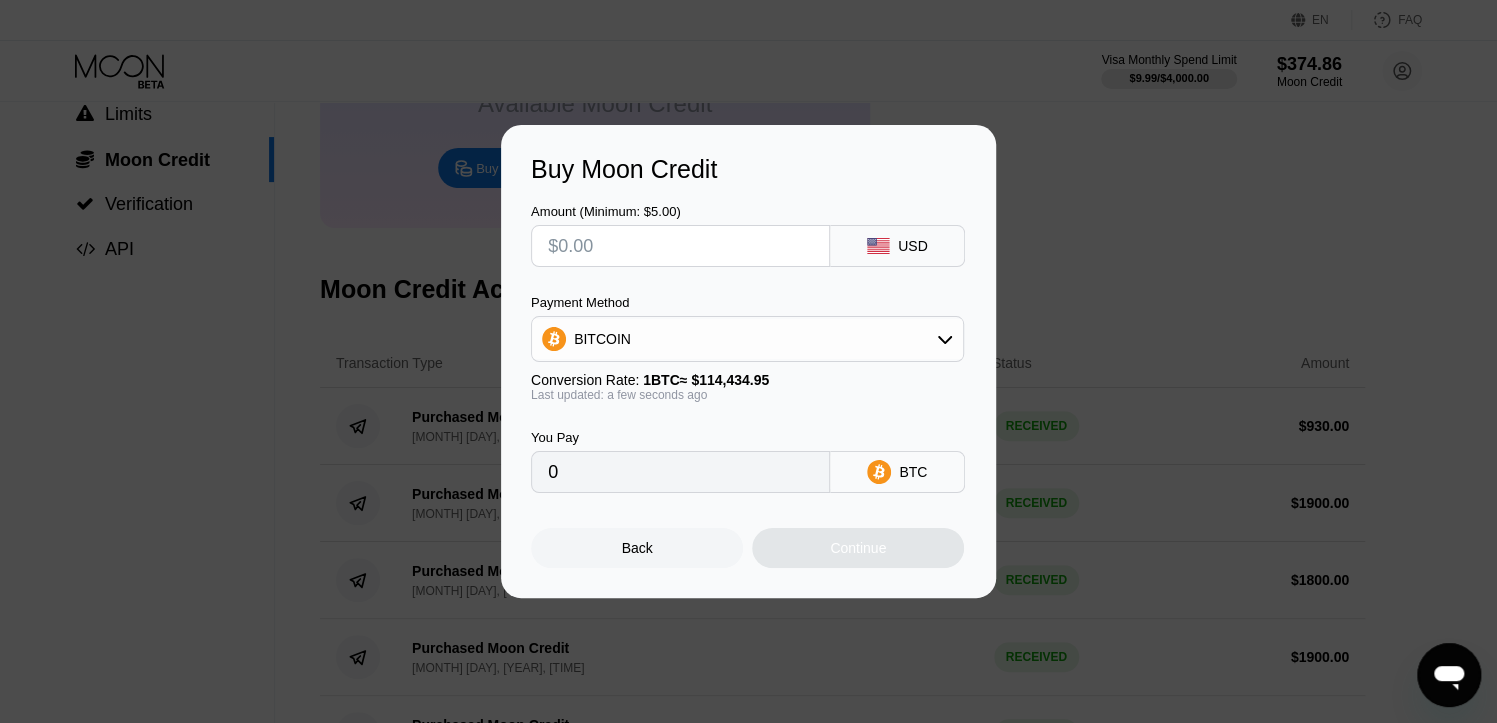 click at bounding box center (680, 246) 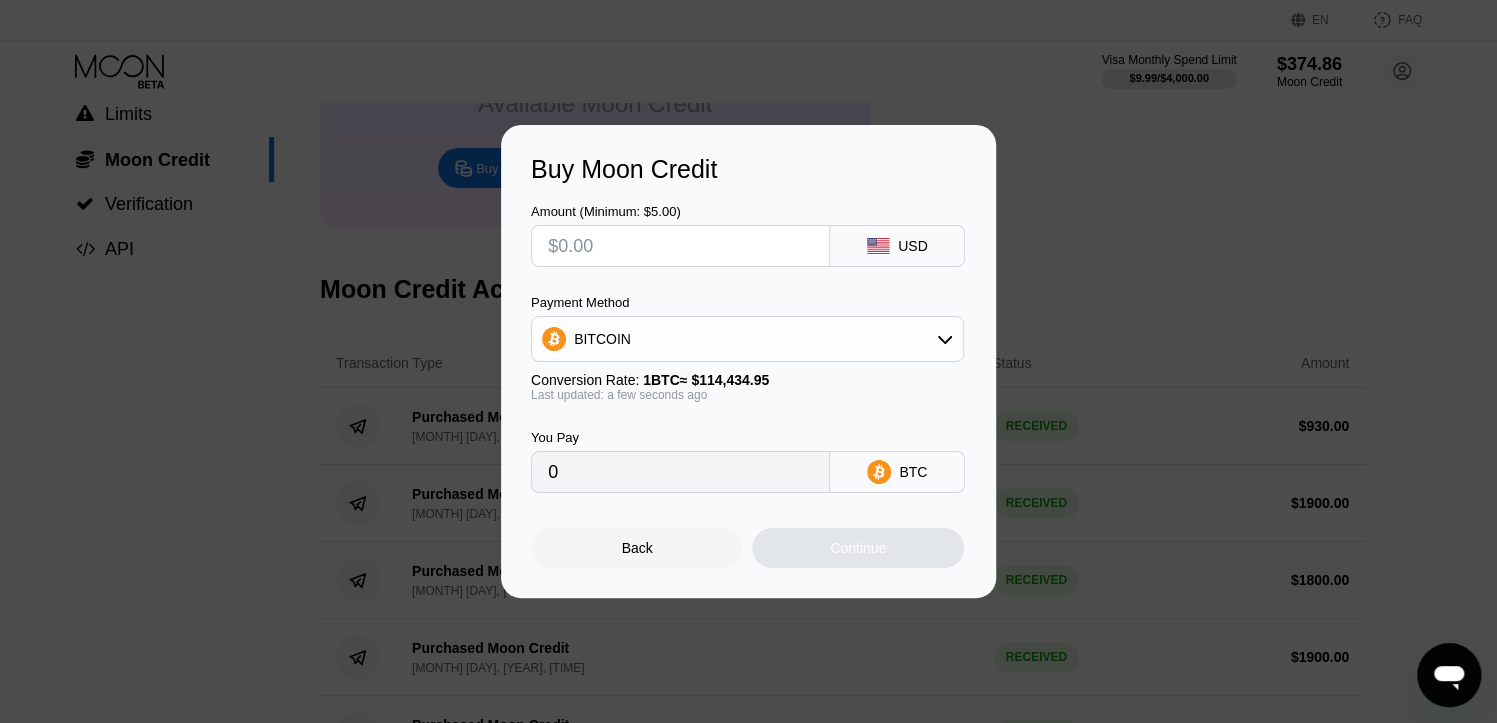 type on "$1" 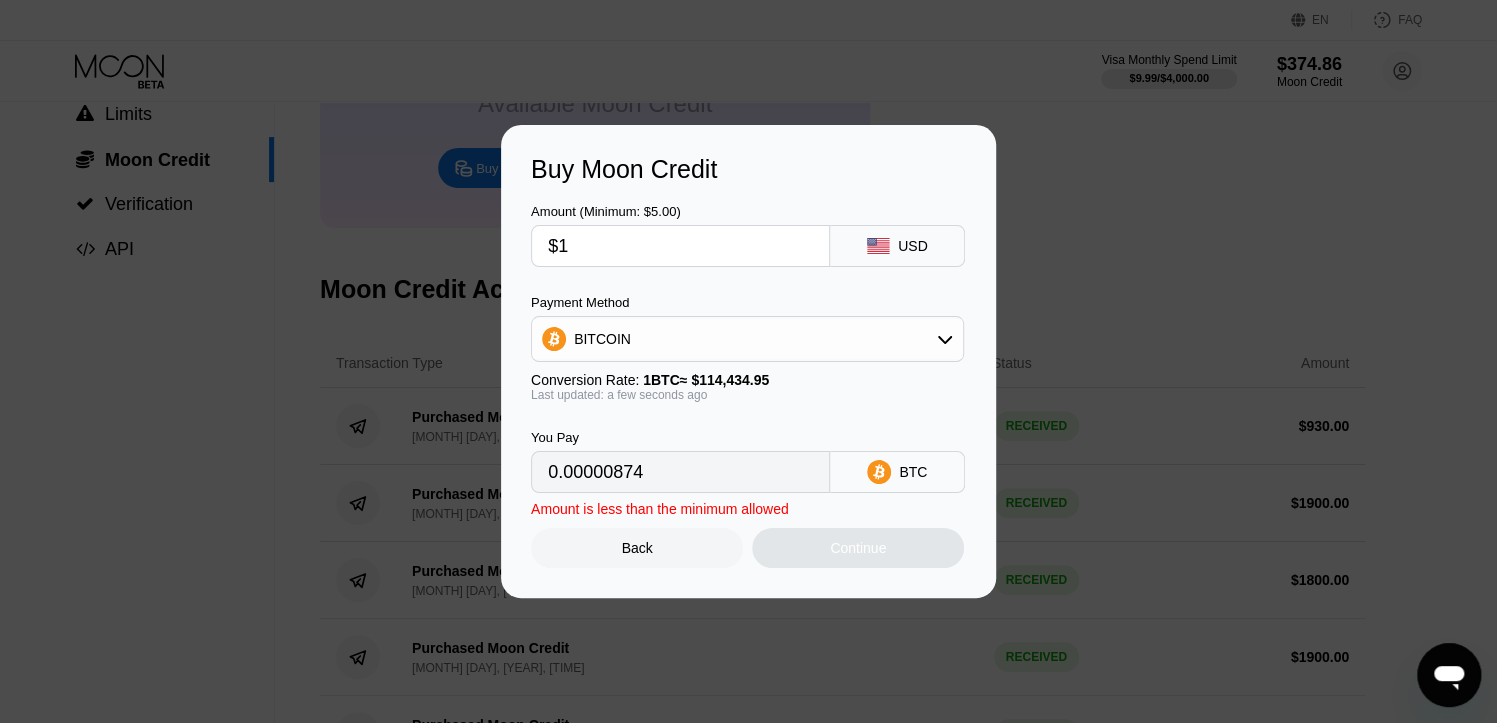 type on "0.00000874" 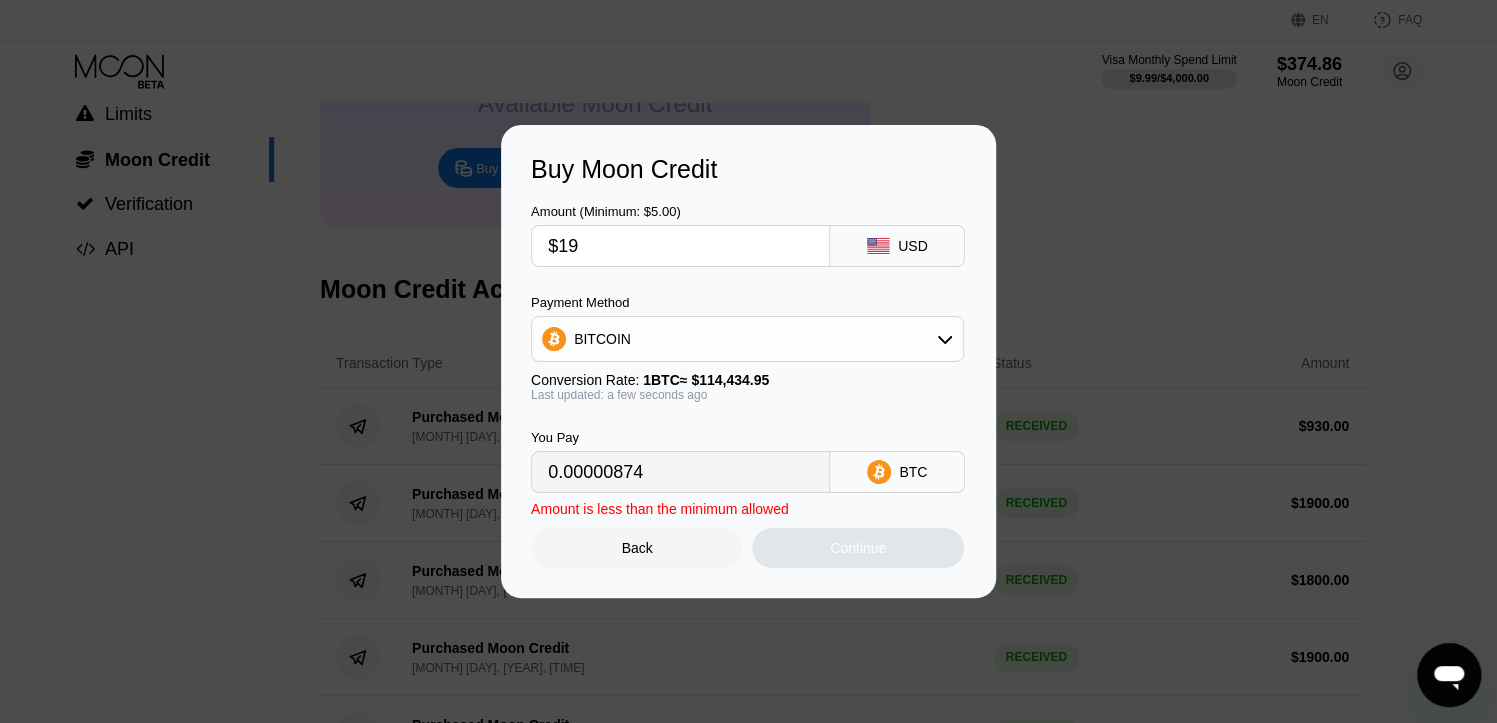 type on "0.00016604" 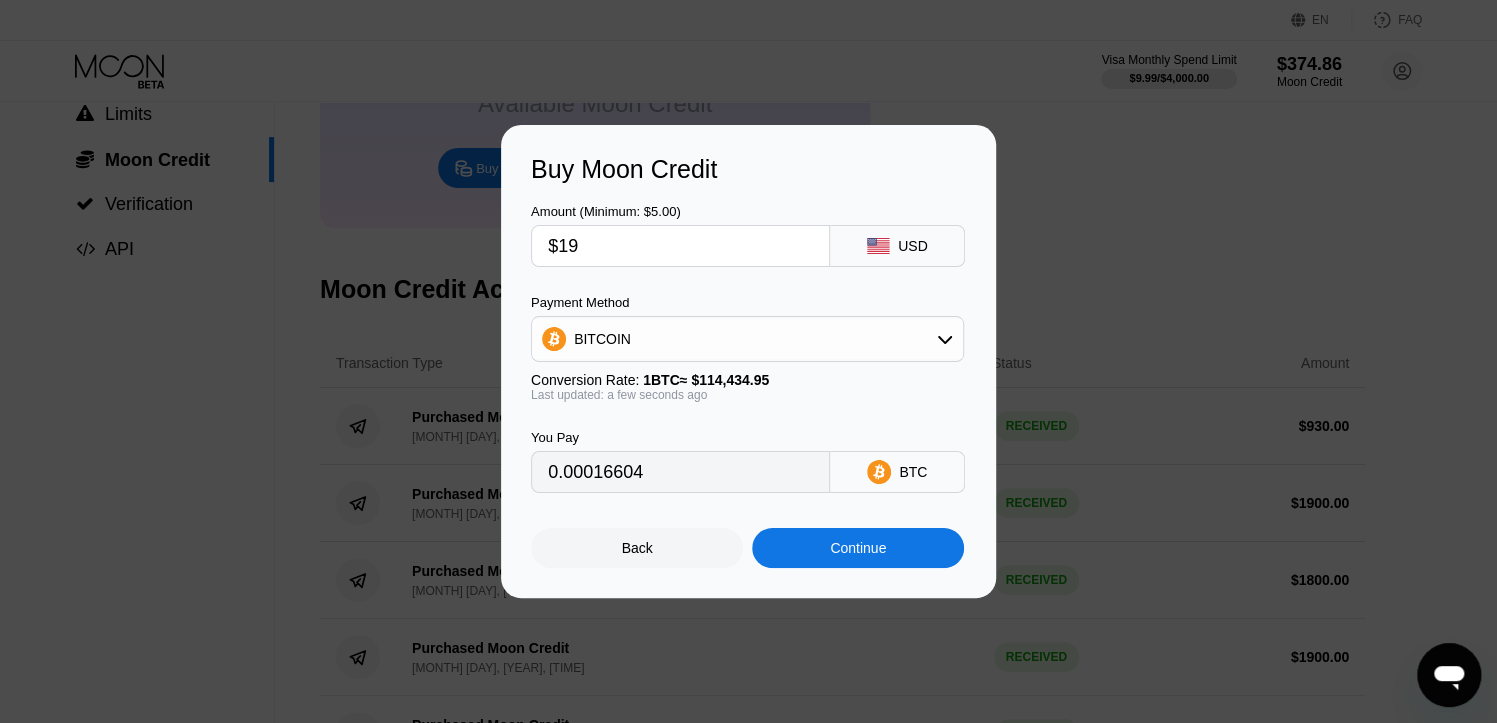 type on "$195" 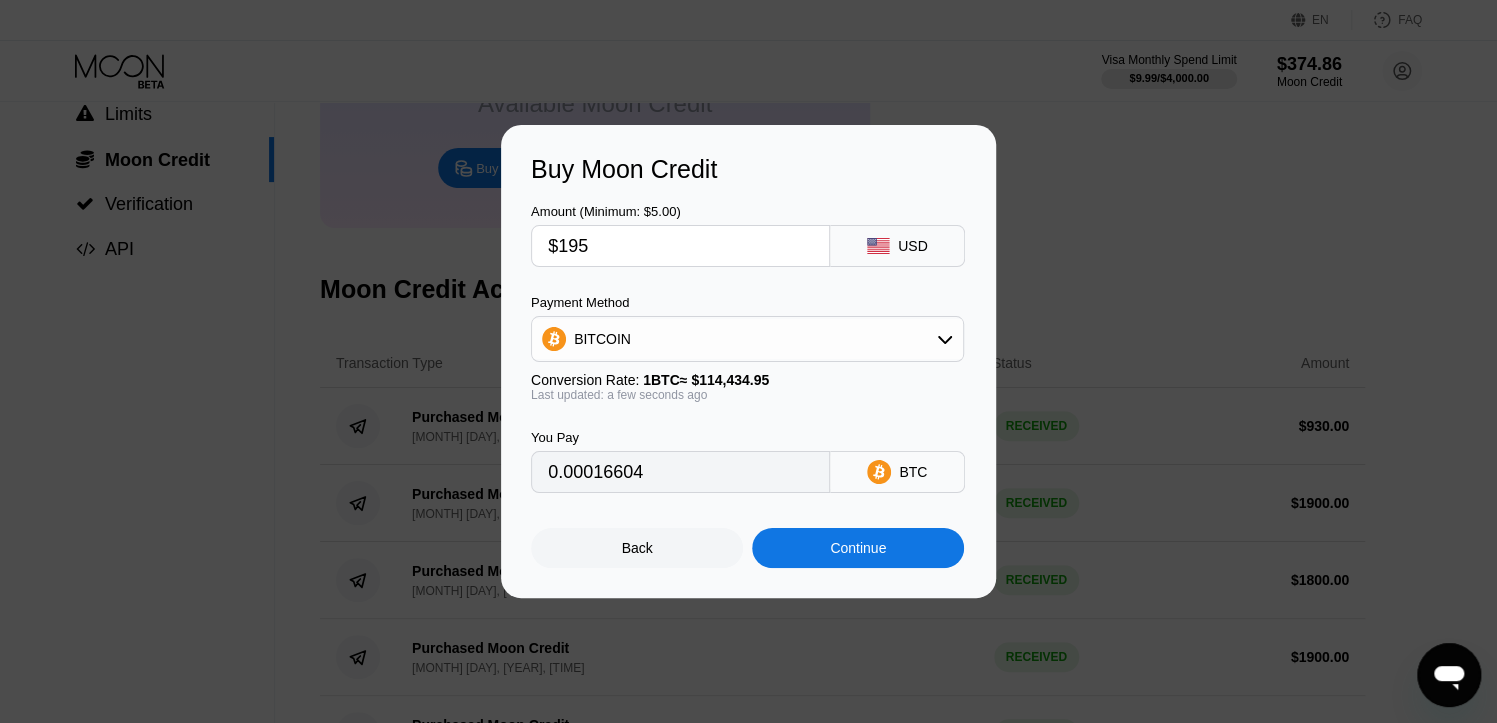 type on "0.00170403" 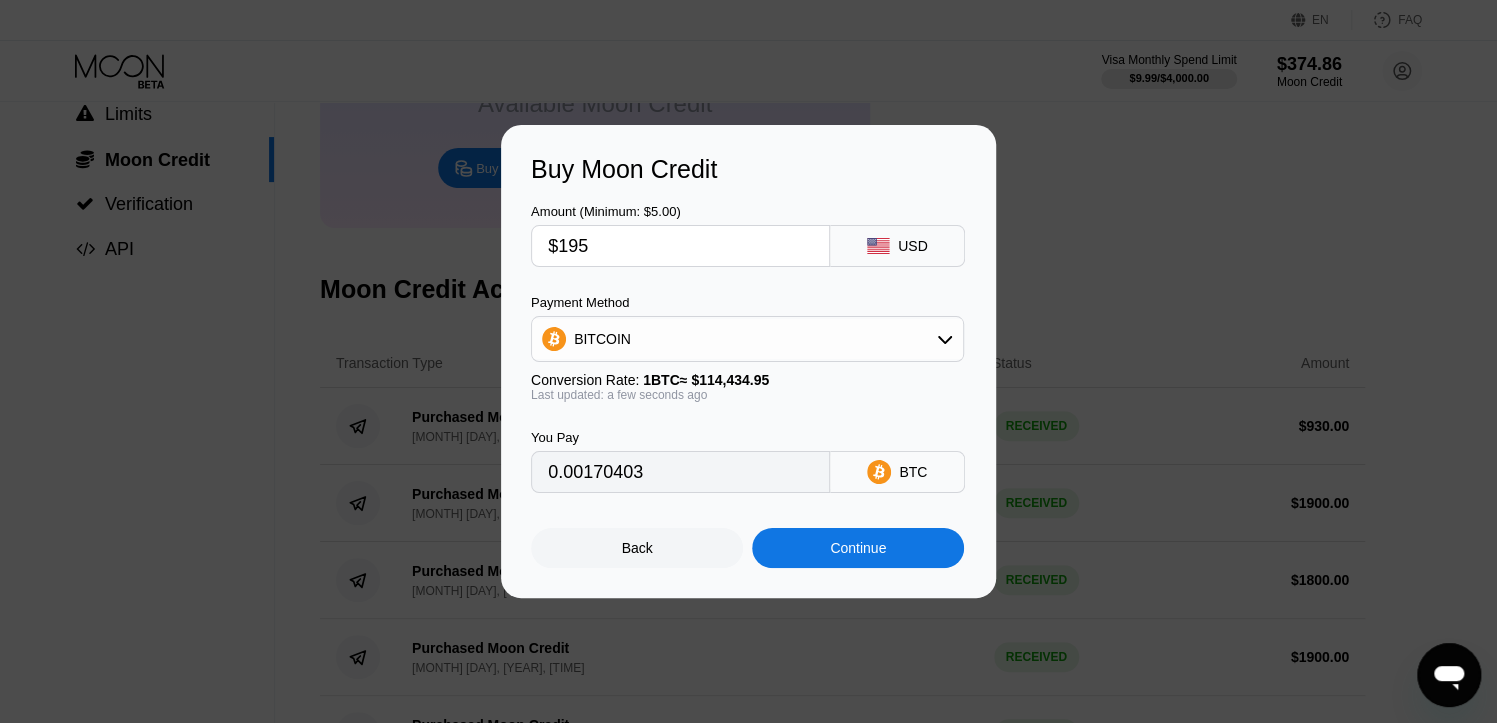 type on "$1950" 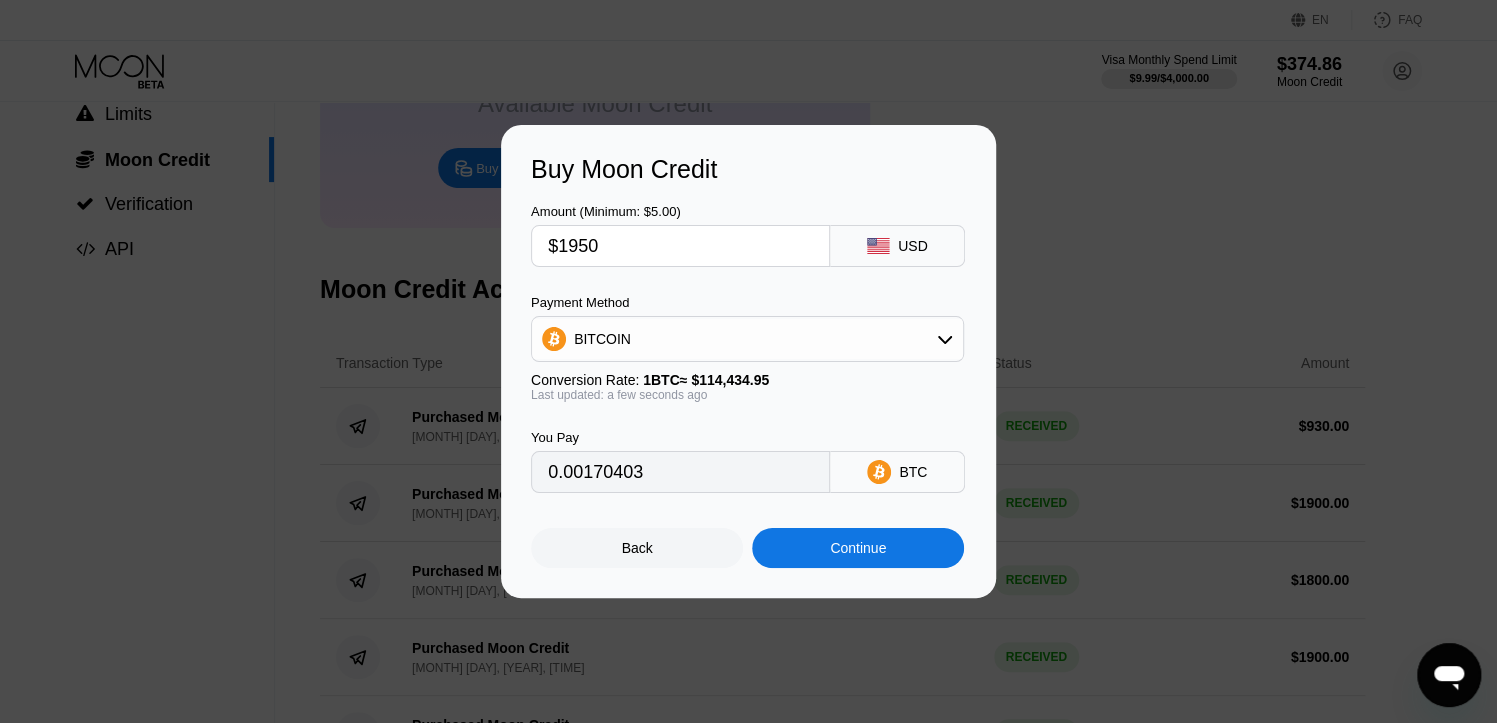 type on "0.01704025" 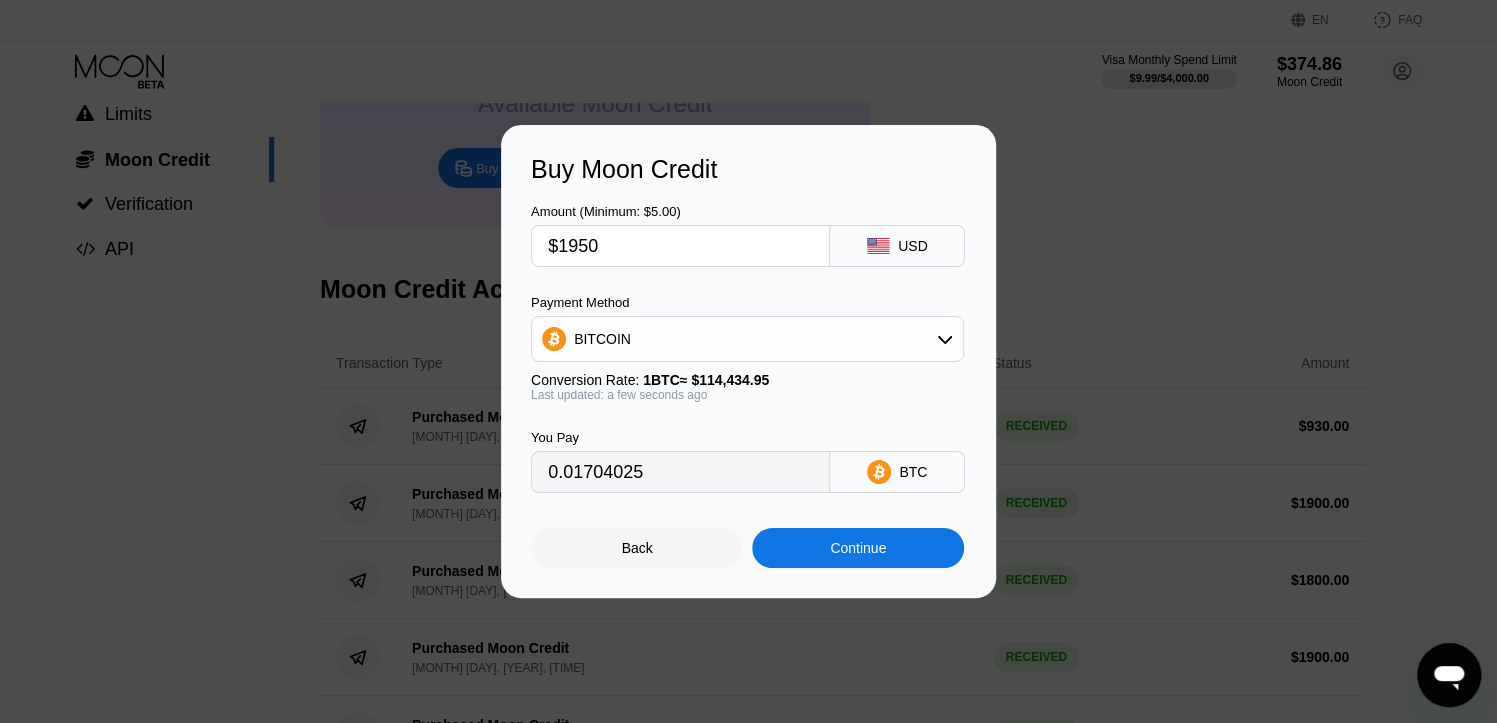 type on "$1950" 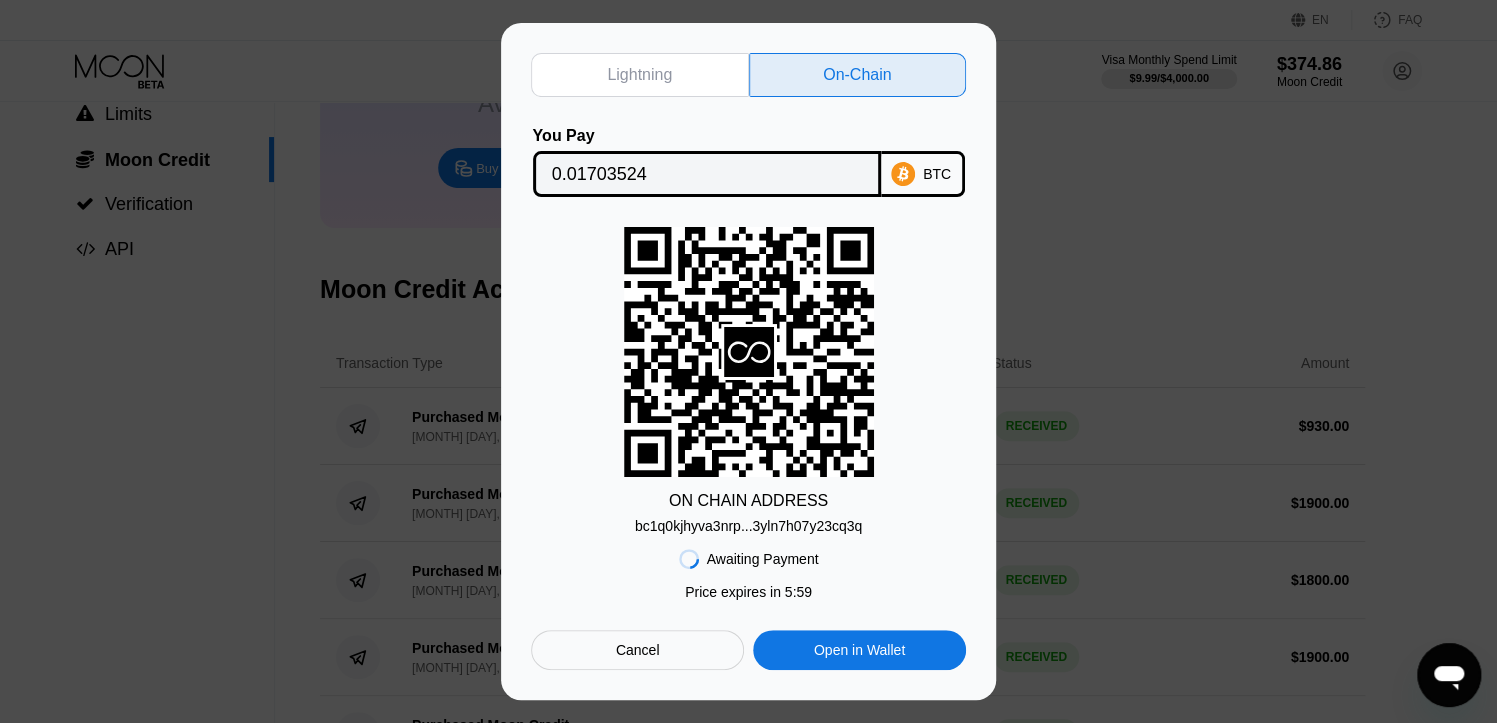 click on "bc1q0kjhyva3nrp...3yln7h07y23cq3q" at bounding box center (748, 526) 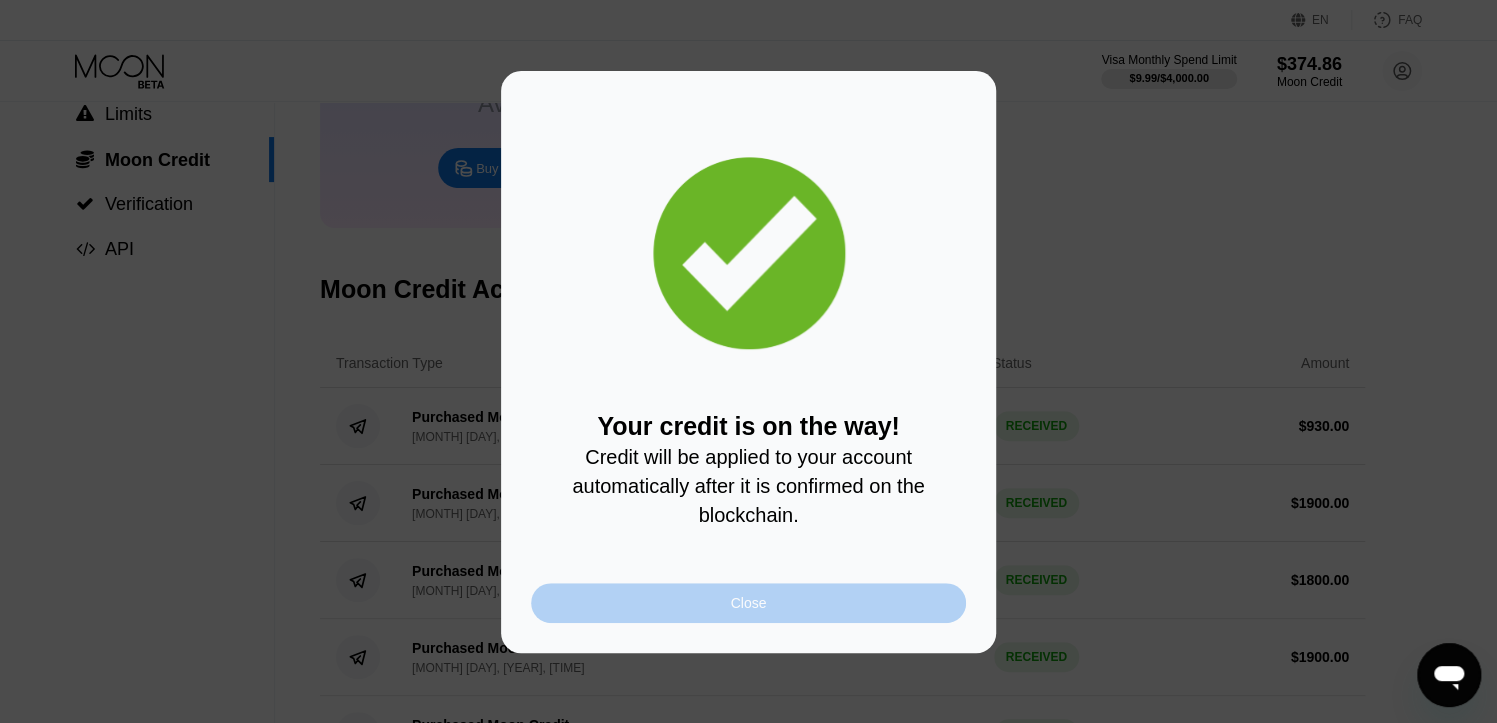 drag, startPoint x: 726, startPoint y: 604, endPoint x: 538, endPoint y: 37, distance: 597.355 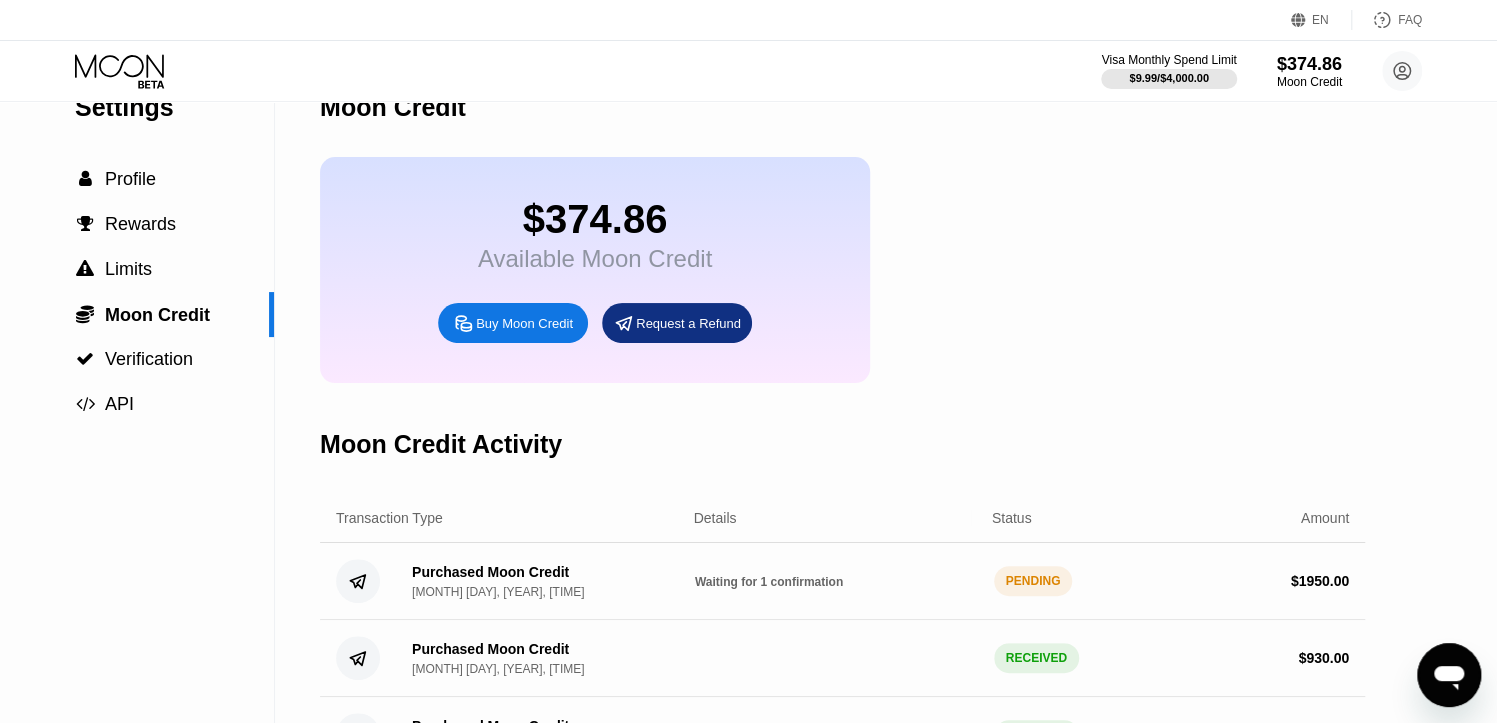 scroll, scrollTop: 0, scrollLeft: 0, axis: both 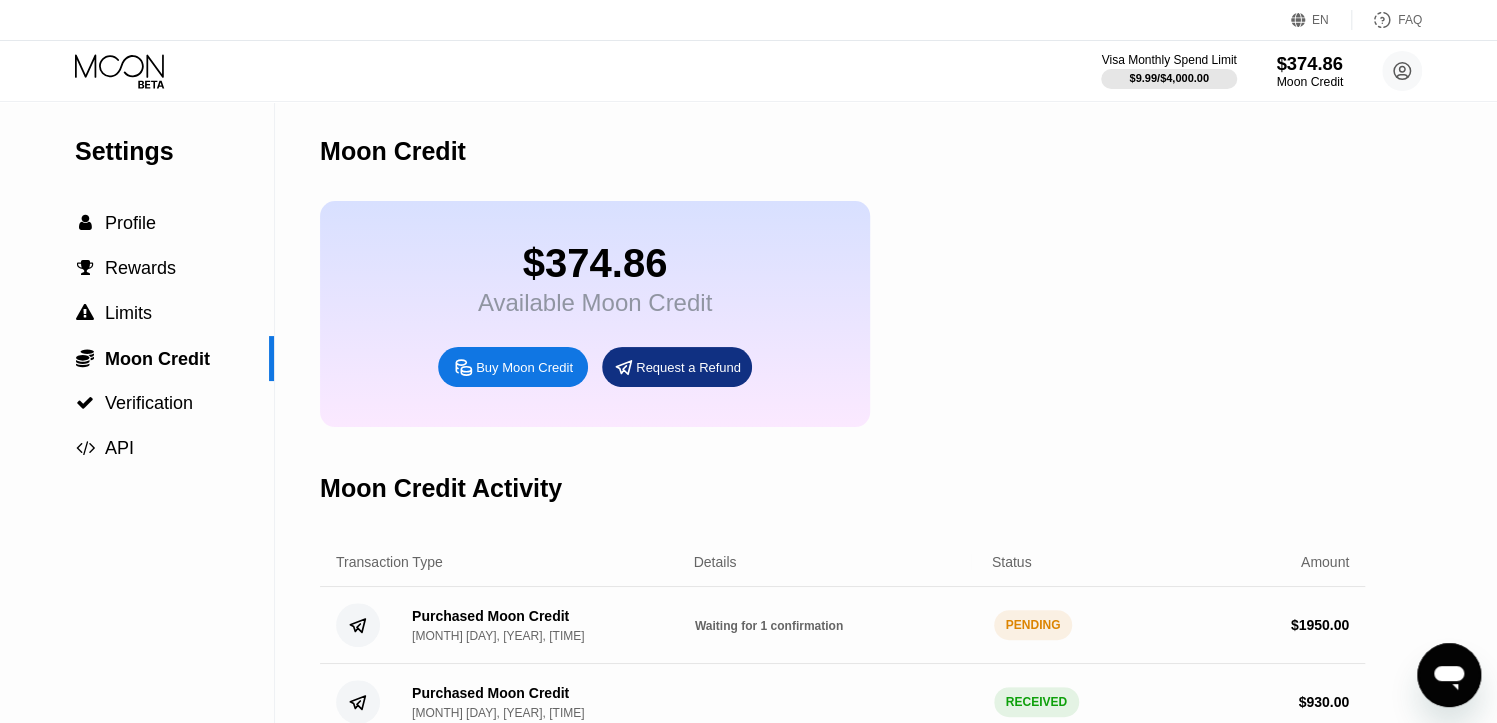 click on "Moon Credit" at bounding box center (1309, 82) 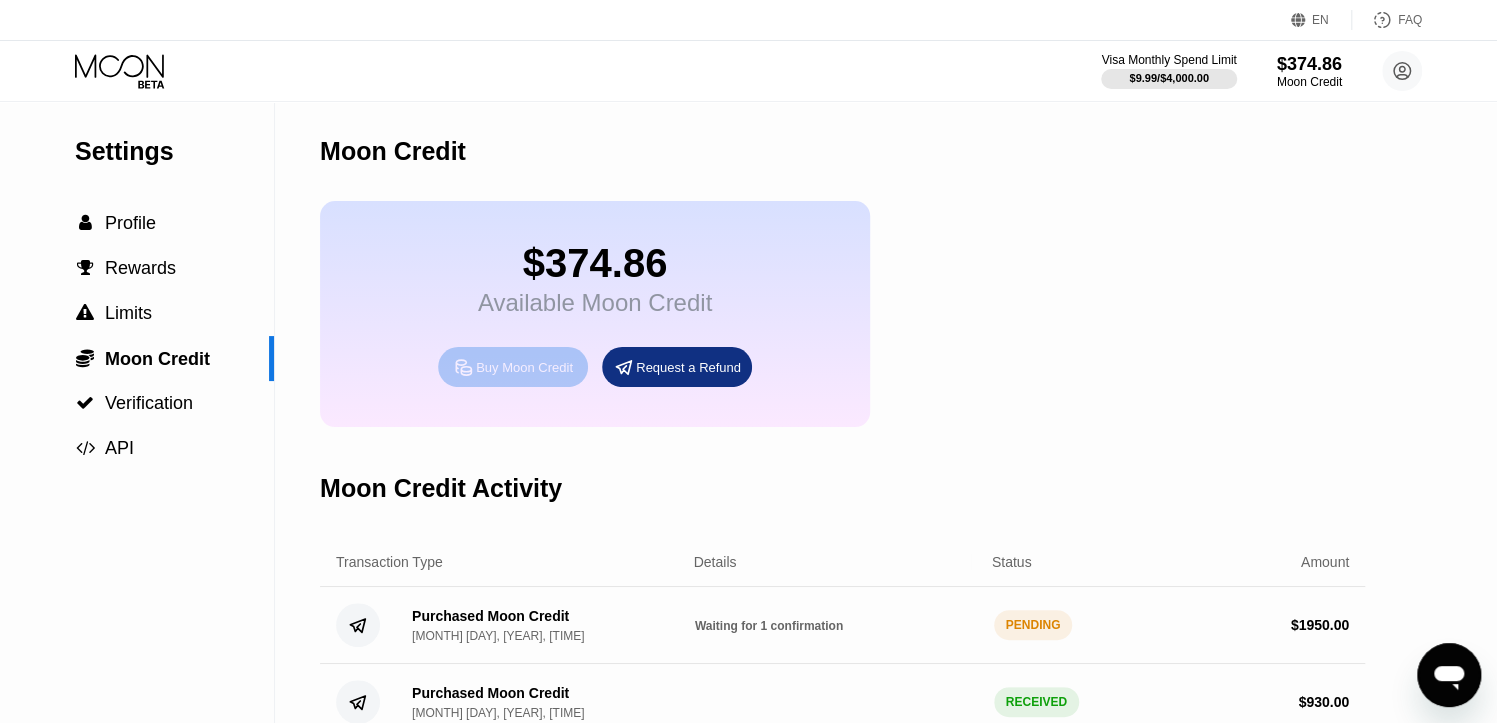 click on "Buy Moon Credit" at bounding box center (524, 367) 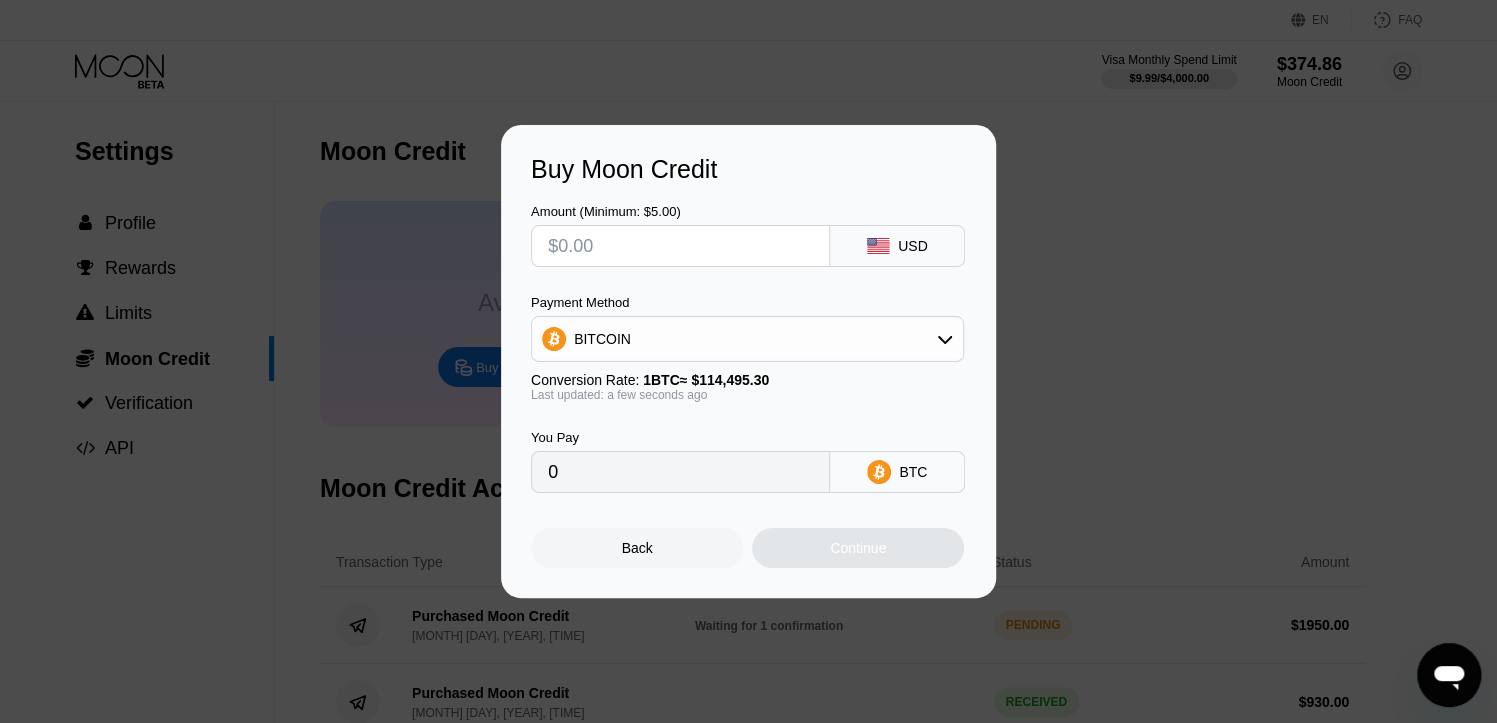 click at bounding box center [680, 246] 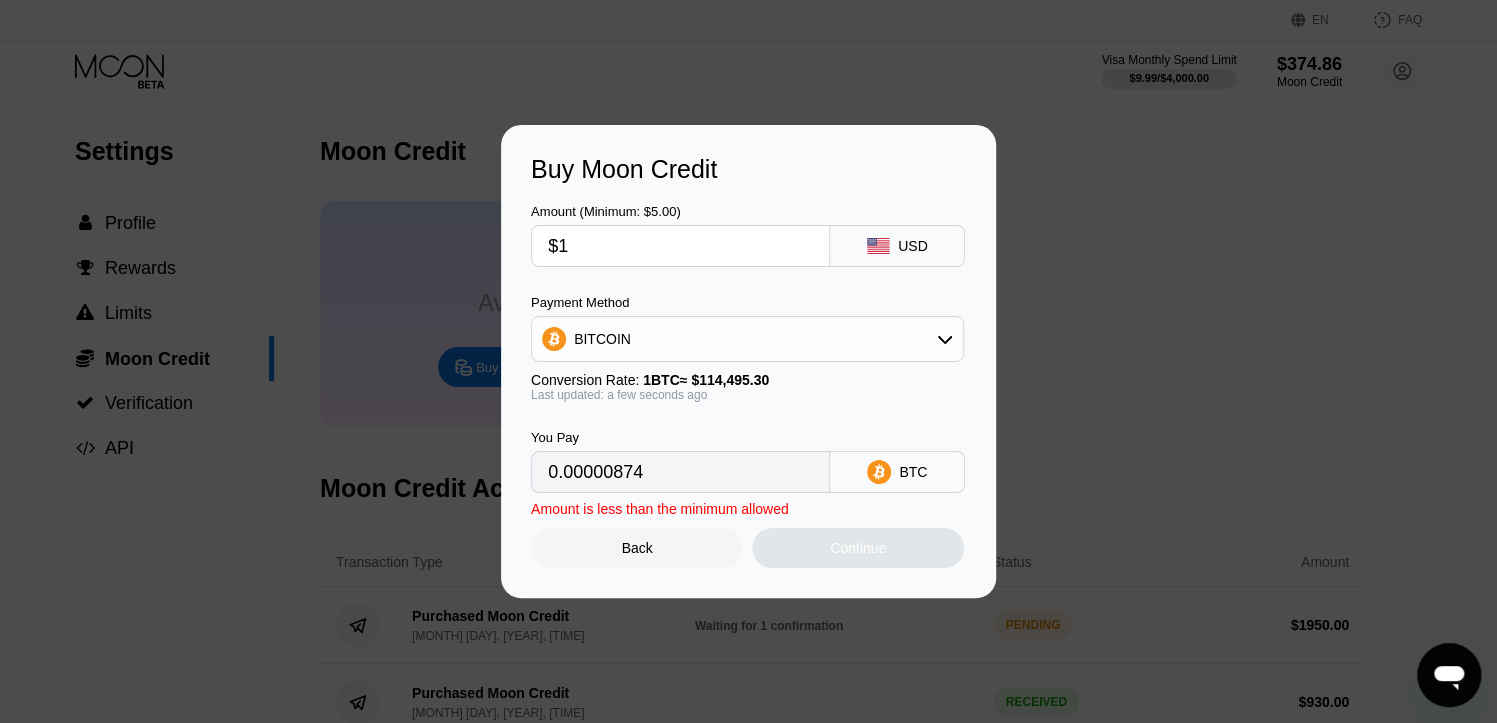 type on "0.00000874" 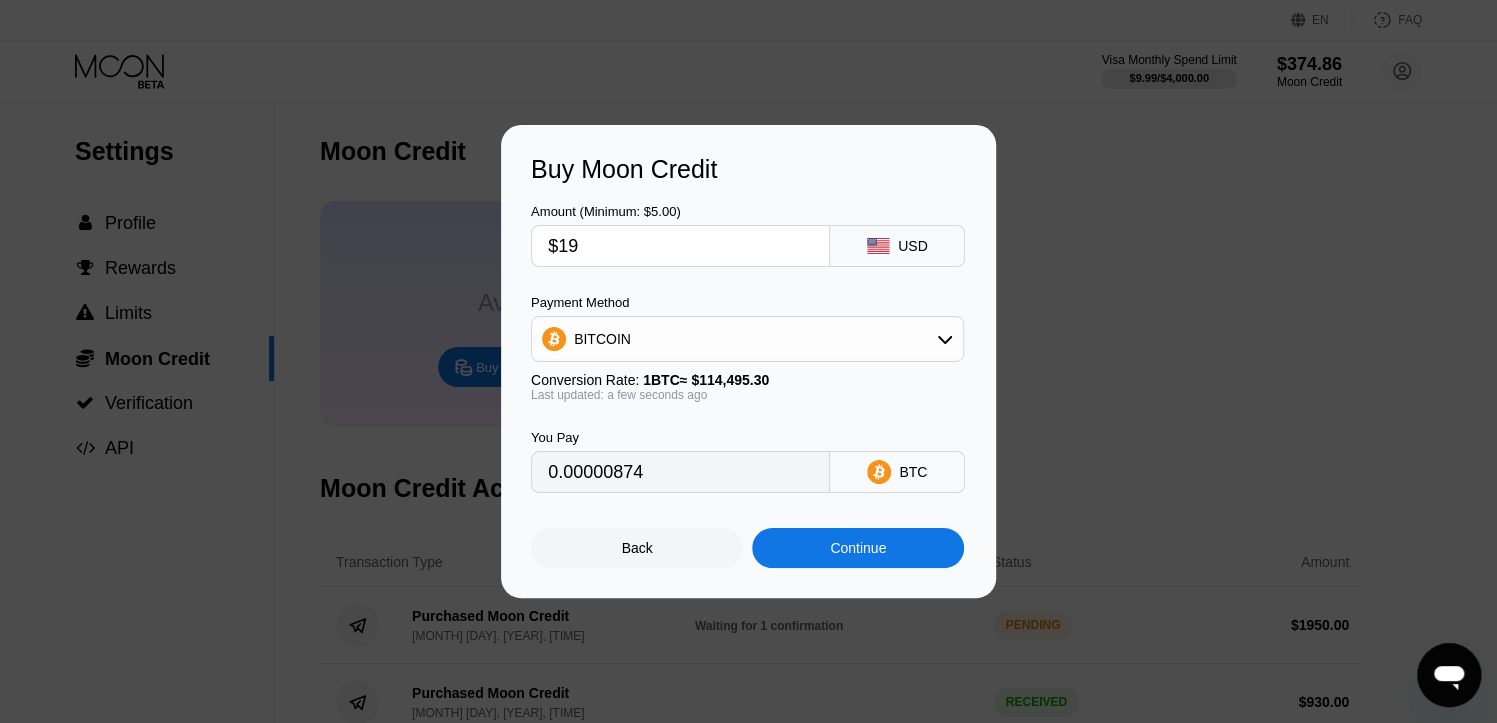 type on "0.00016595" 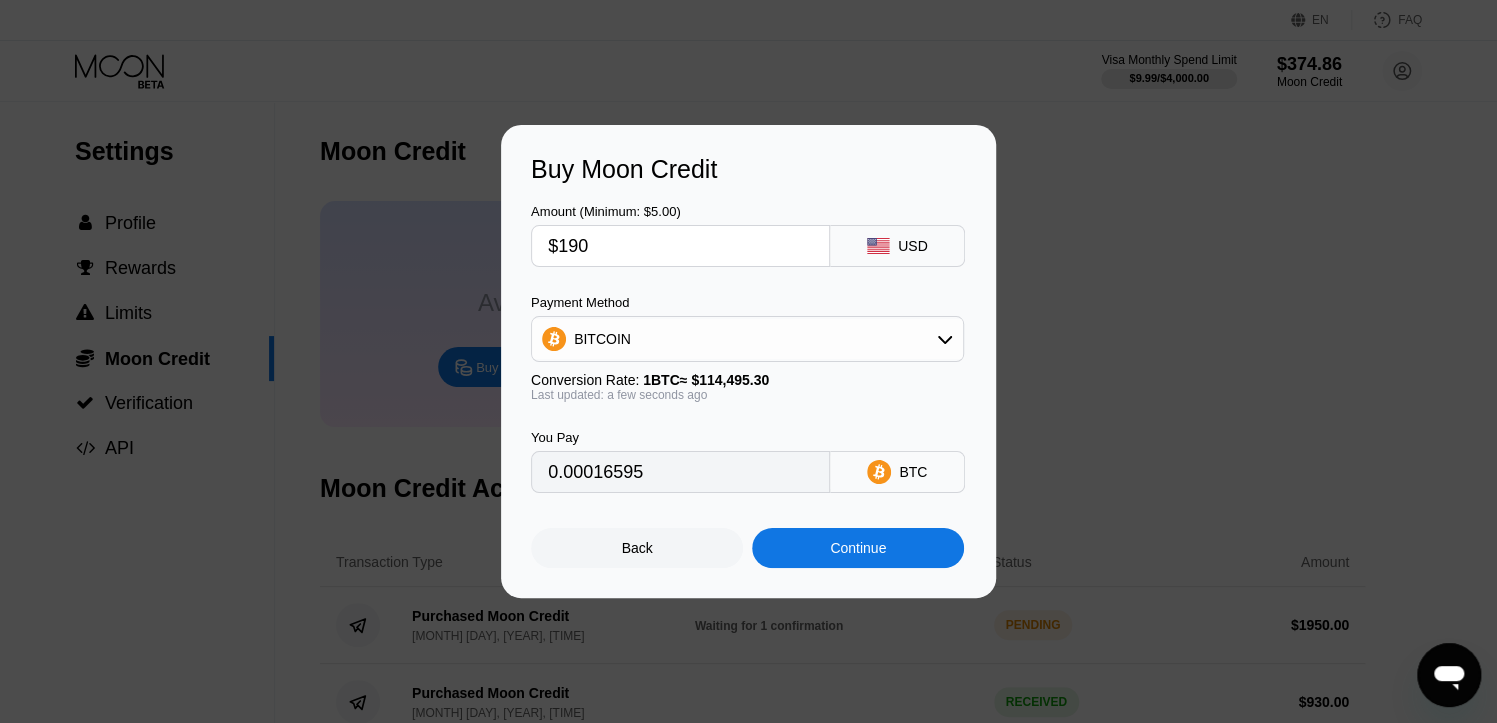 type on "$1900" 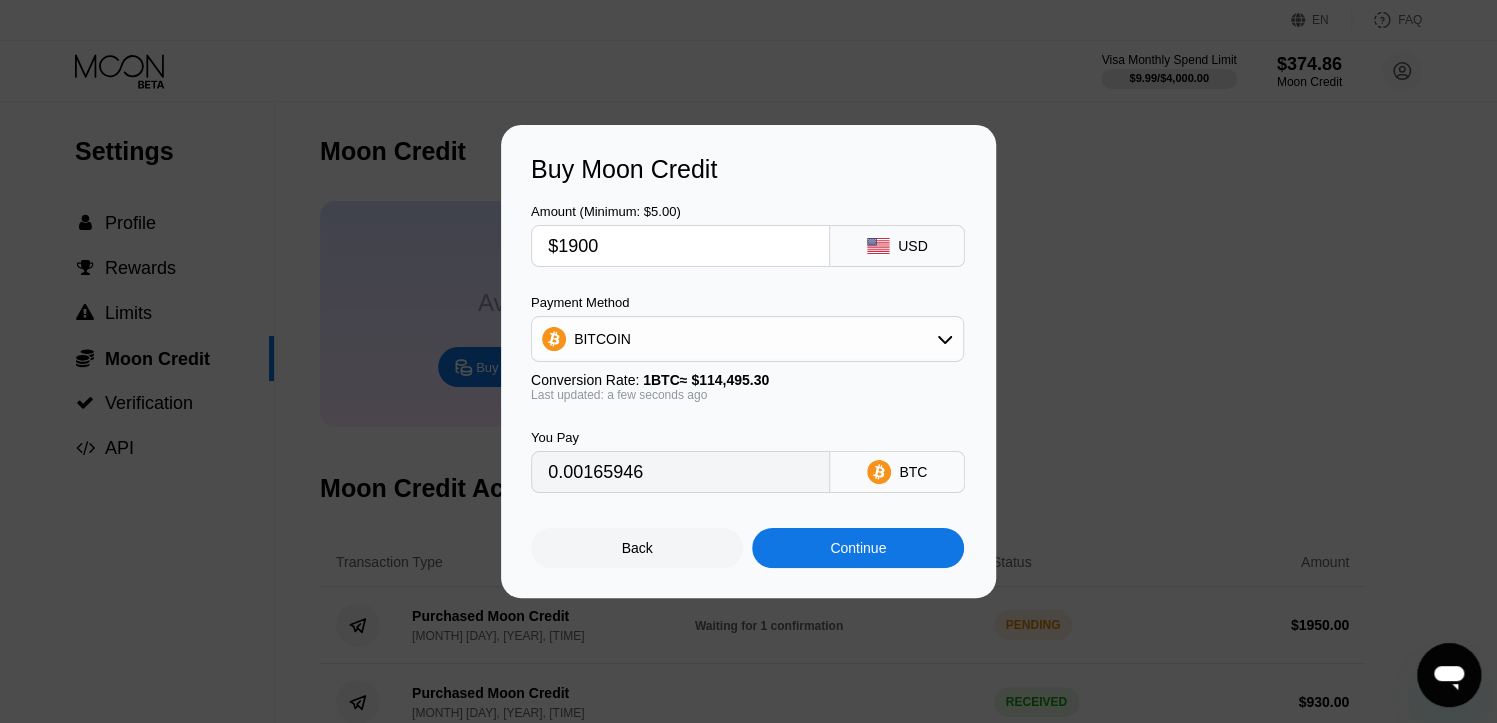 type on "0.01659457" 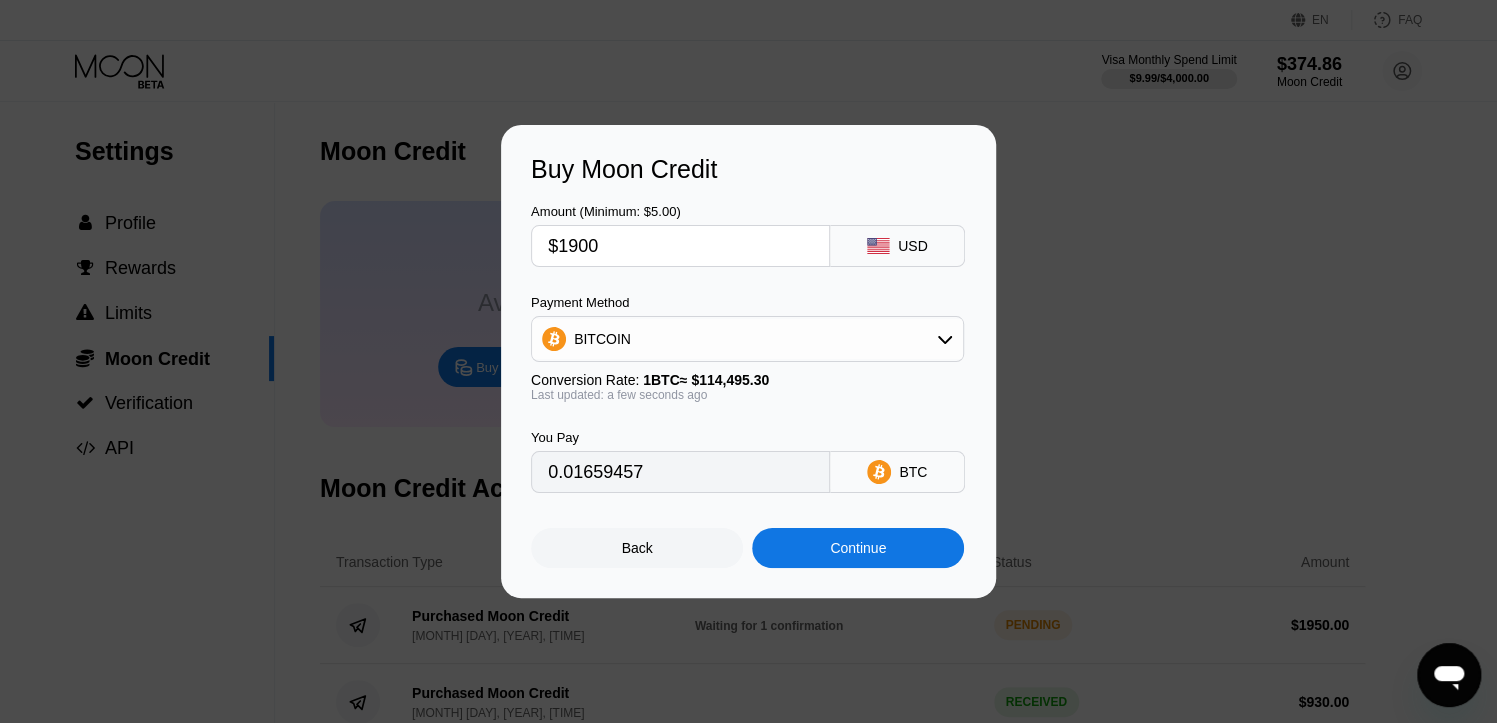 type on "$1900" 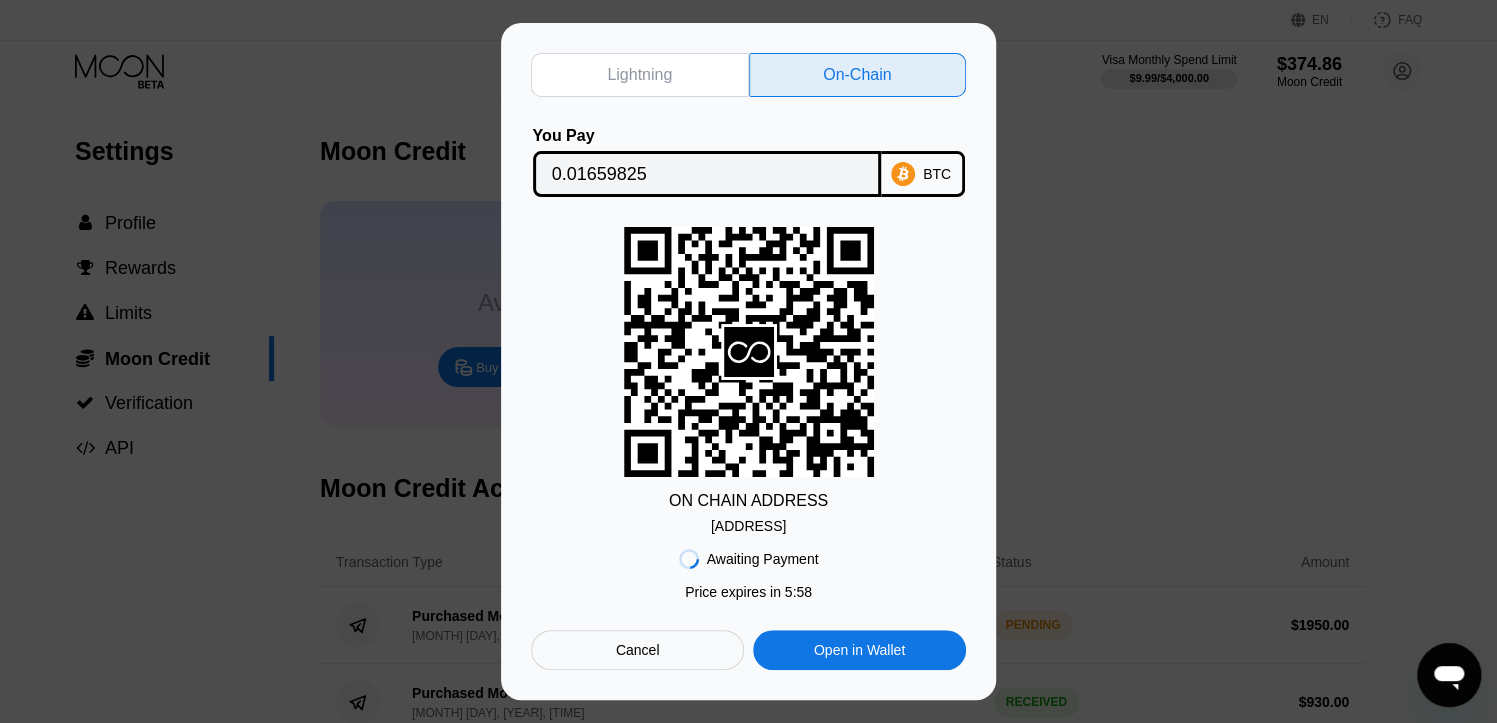 click on "[ADDRESS]" at bounding box center (748, 526) 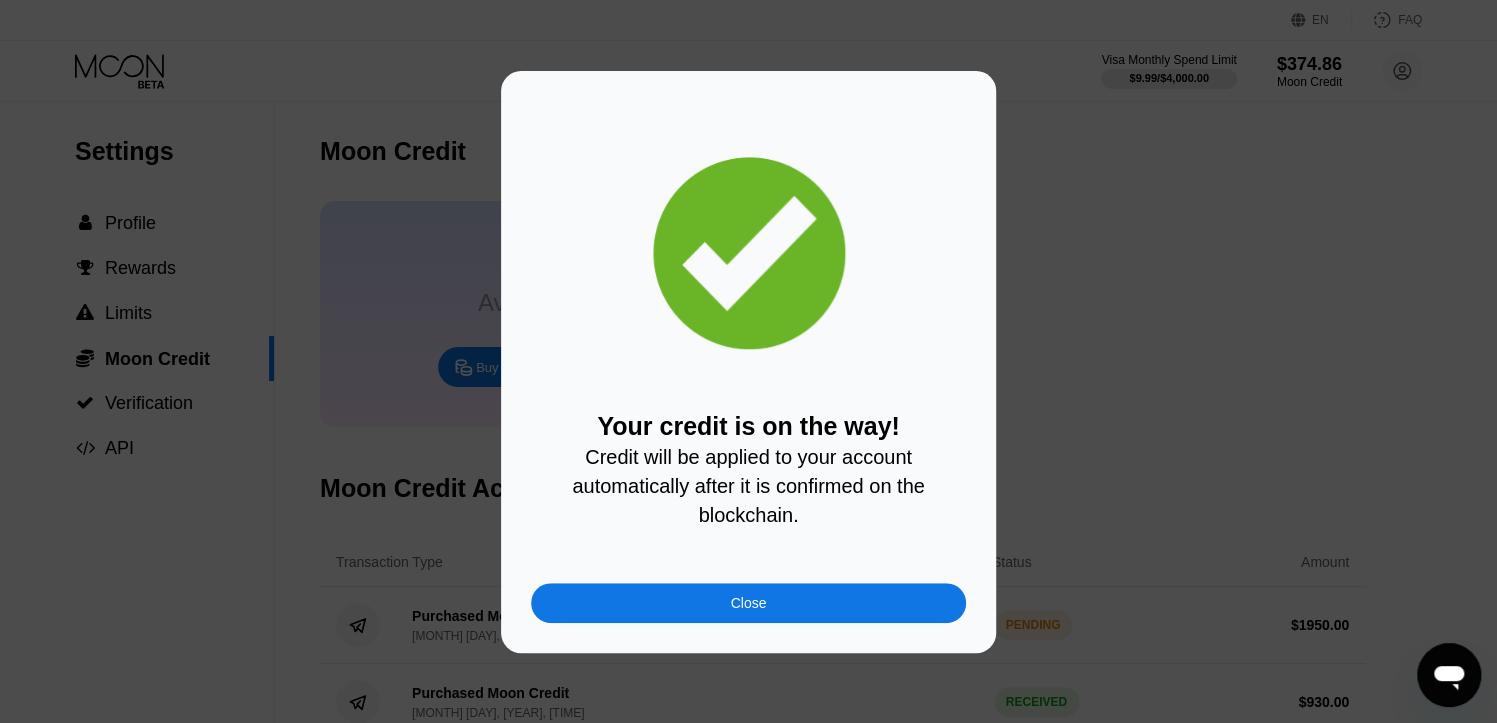 drag, startPoint x: 780, startPoint y: 610, endPoint x: 295, endPoint y: 1, distance: 778.5281 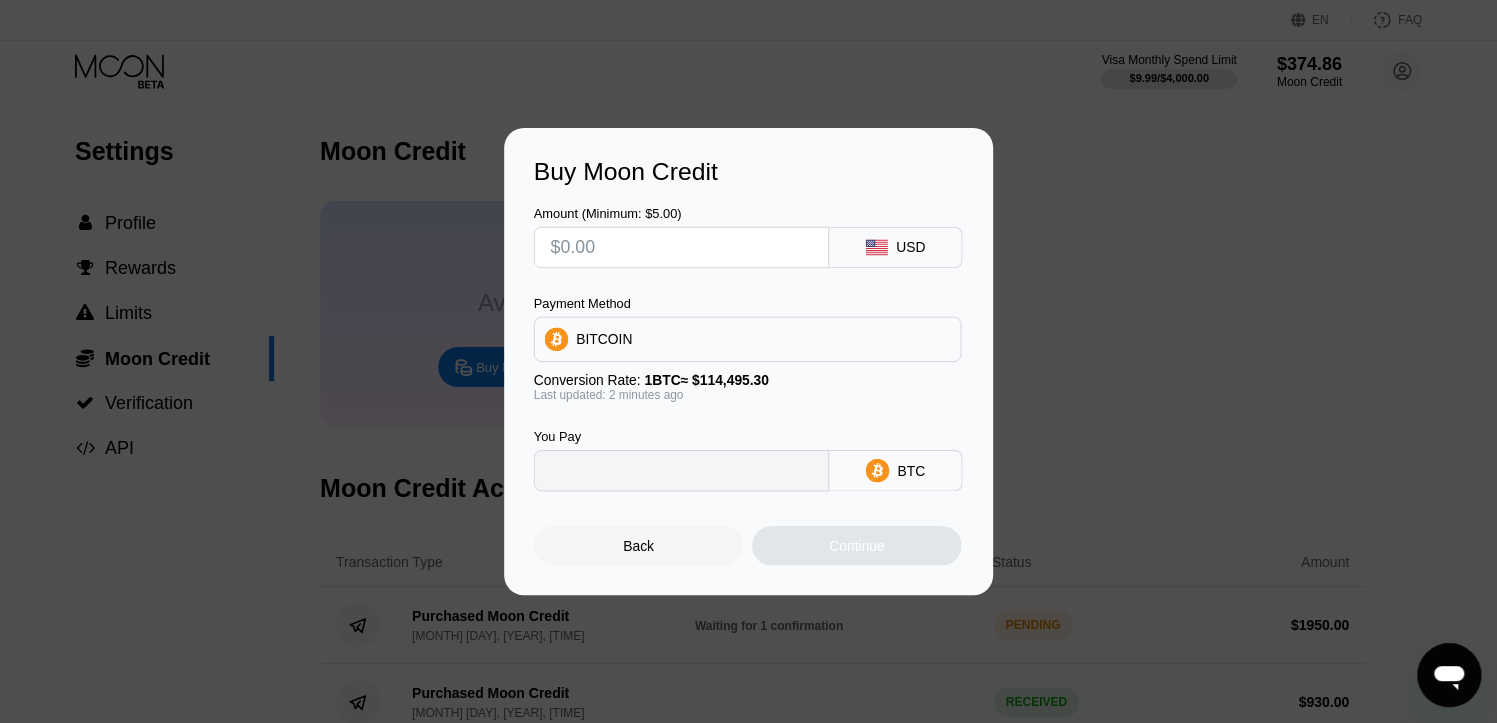 type on "0" 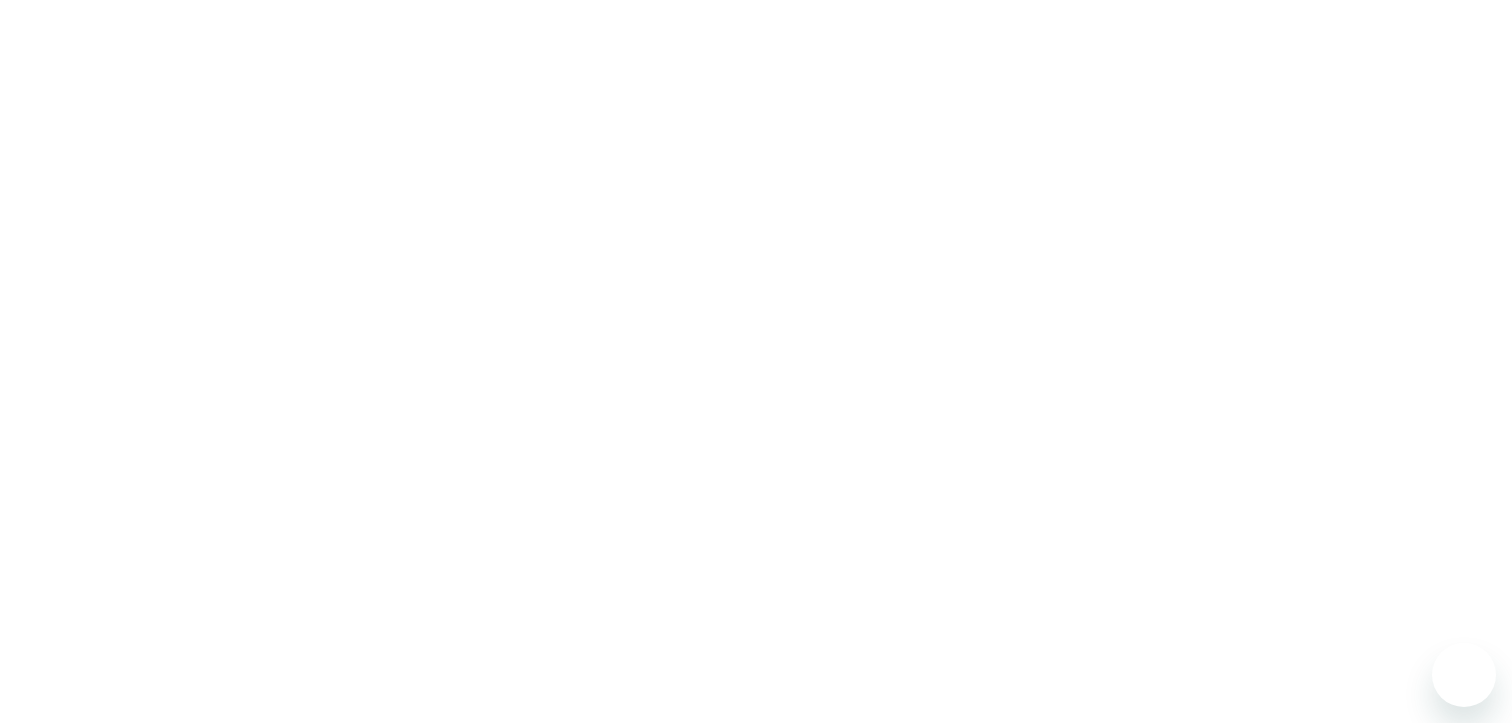 scroll, scrollTop: 0, scrollLeft: 0, axis: both 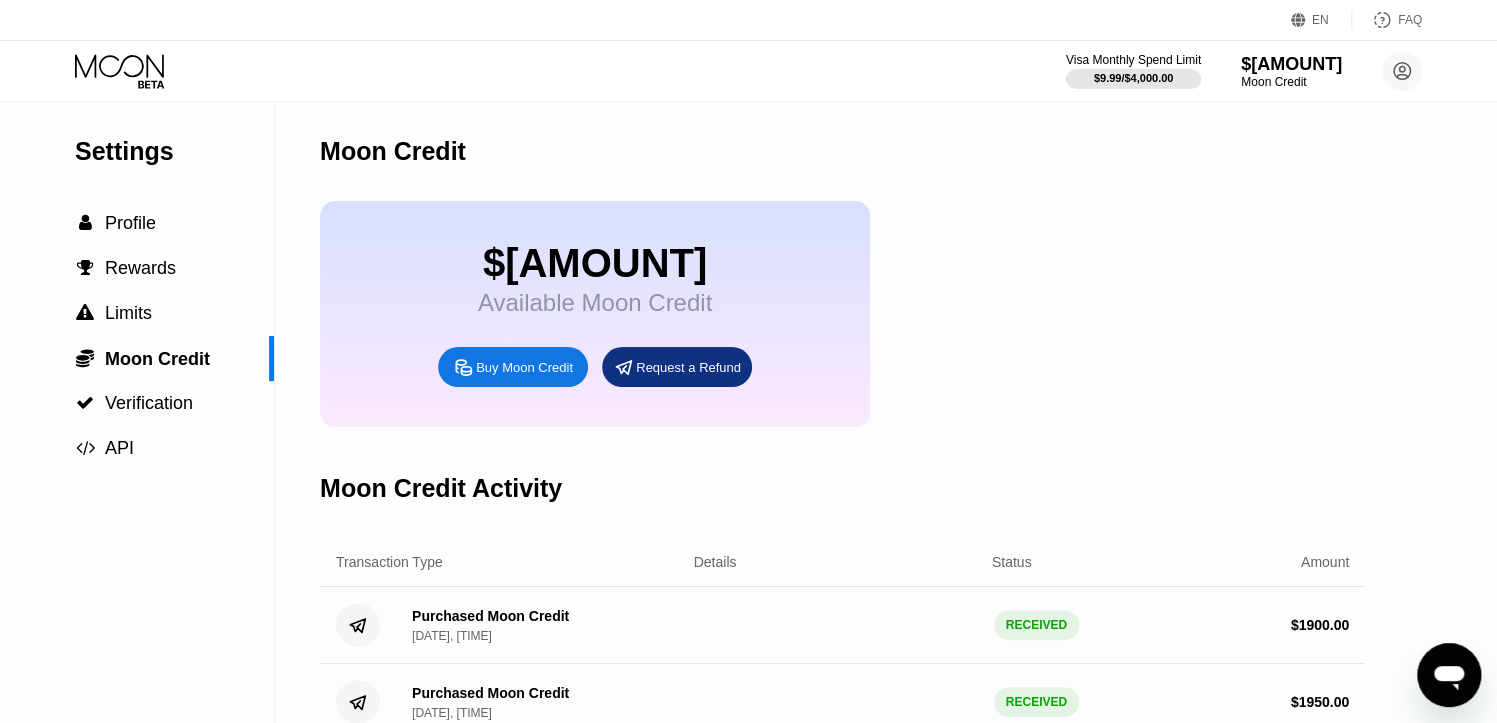 click on "$[AMOUNT] Available Moon Credit Buy Moon Credit Request a Refund" at bounding box center [842, 314] 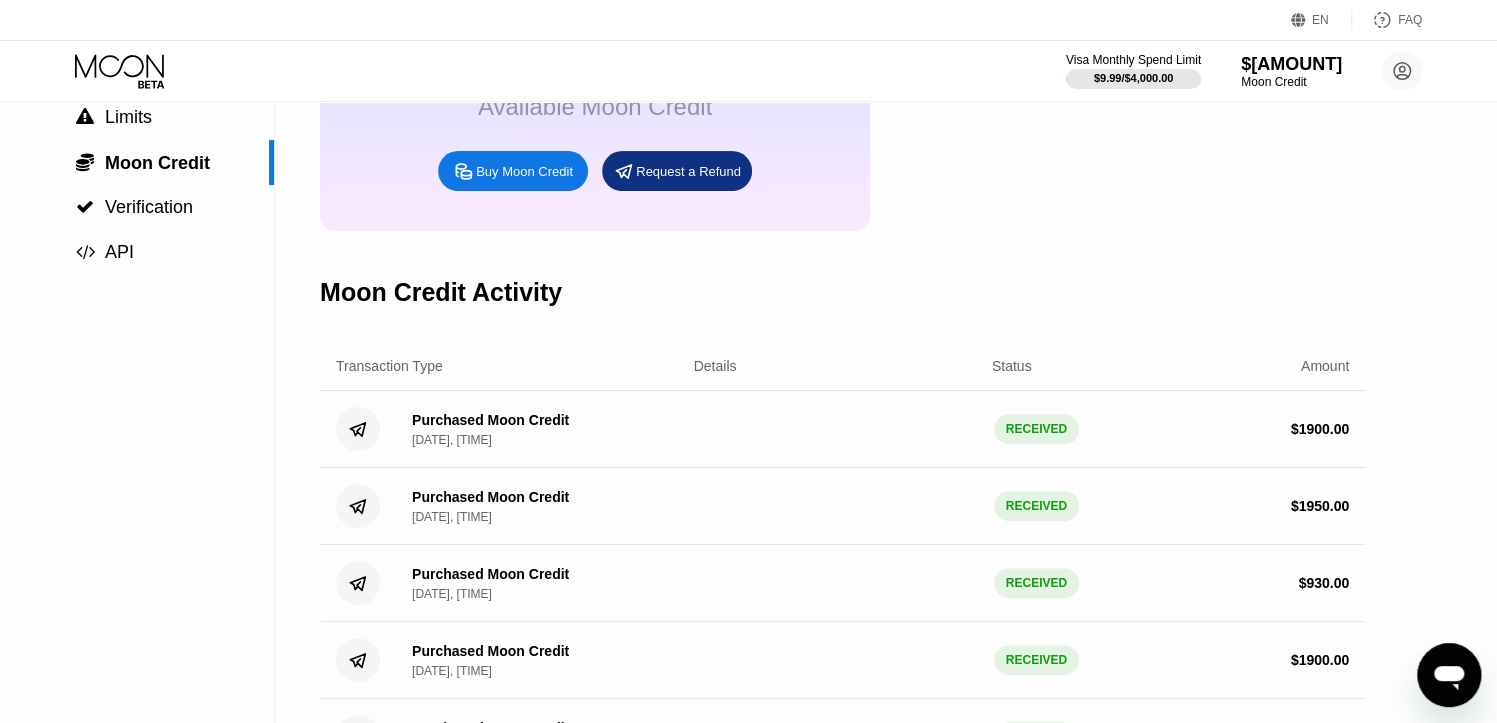 scroll, scrollTop: 299, scrollLeft: 0, axis: vertical 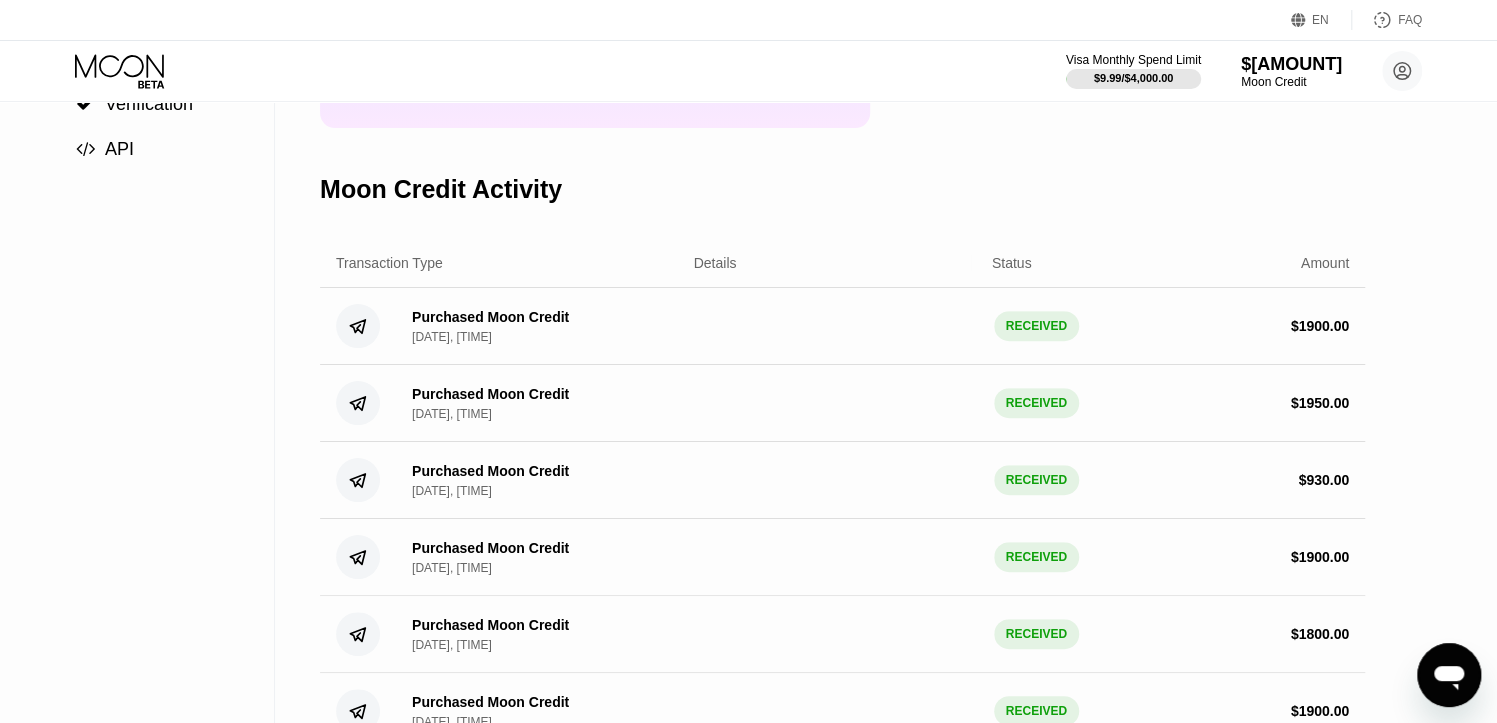 click on "Moon Credit $[AMOUNT] Available Moon Credit Buy Moon Credit Request a Refund Moon Credit Activity Transaction Type Details Status Amount Purchased Moon Credit [DATE], [TIME] RECEIVED $ [AMOUNT] Purchased Moon Credit [DATE], [TIME] RECEIVED $ [AMOUNT] Purchased Moon Credit [DATE], [TIME] RECEIVED $ [AMOUNT] Purchased Moon Credit [DATE], [TIME] RECEIVED $ [AMOUNT] Purchased Moon Credit [DATE], [TIME] RECEIVED $ [AMOUNT] Purchased Moon Credit [DATE], [TIME] RECEIVED $ [AMOUNT] Purchased Moon Credit [DATE], [TIME] RECEIVED $ [AMOUNT] Purchased Moon Credit [DATE], [TIME] RECEIVED $ [AMOUNT] Purchased Moon Credit [DATE], [TIME] RECEIVED $ [AMOUNT] Purchased Moon Credit [DATE], [TIME] RECEIVED $ [AMOUNT] Purchased Moon Credit [DATE], [TIME] RECEIVED $ [AMOUNT] Purchased Moon Credit [DATE], [TIME] RECEIVED $ [AMOUNT] Purchased Moon Credit [DATE], [TIME] RECEIVED $ [AMOUNT] Purchased Moon Credit [DATE], [TIME] RECEIVED $ [AMOUNT] $" at bounding box center (842, 661) 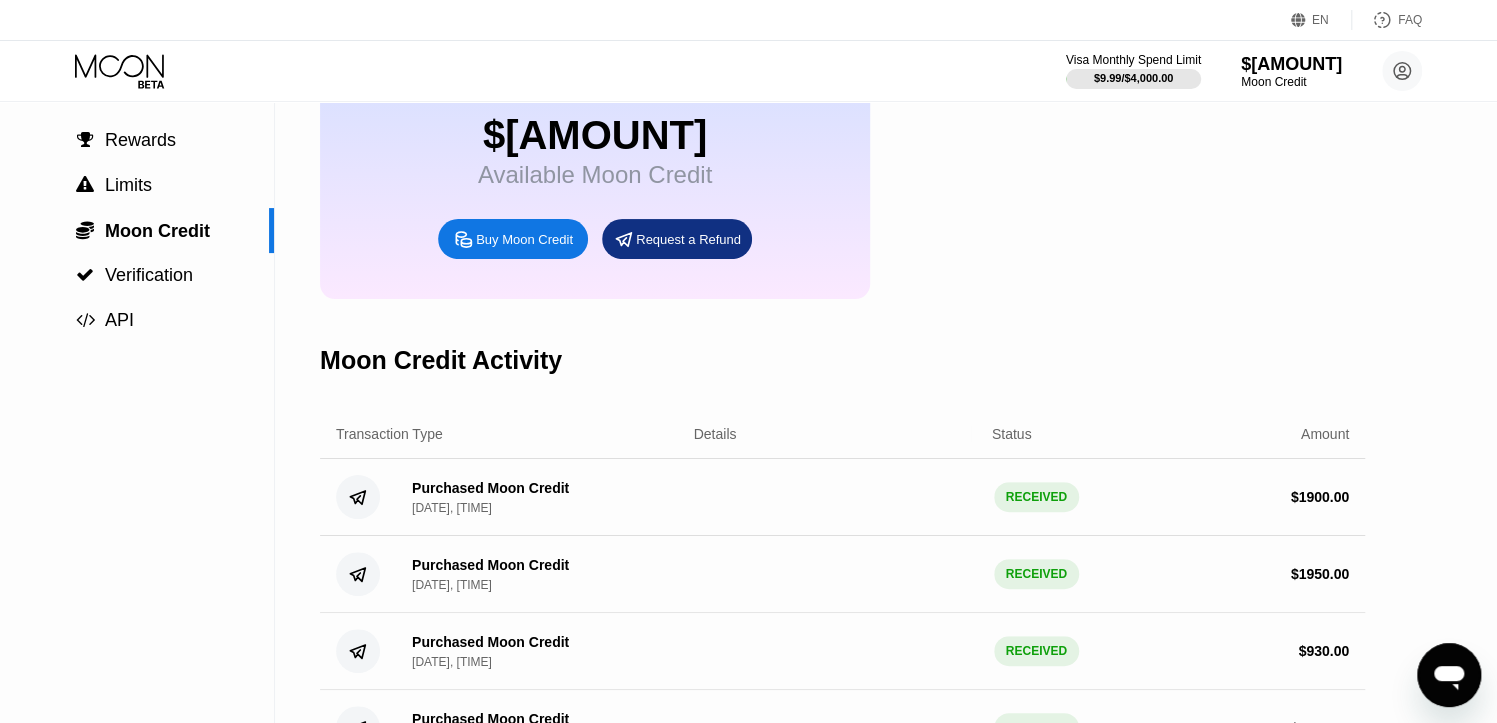 scroll, scrollTop: 0, scrollLeft: 0, axis: both 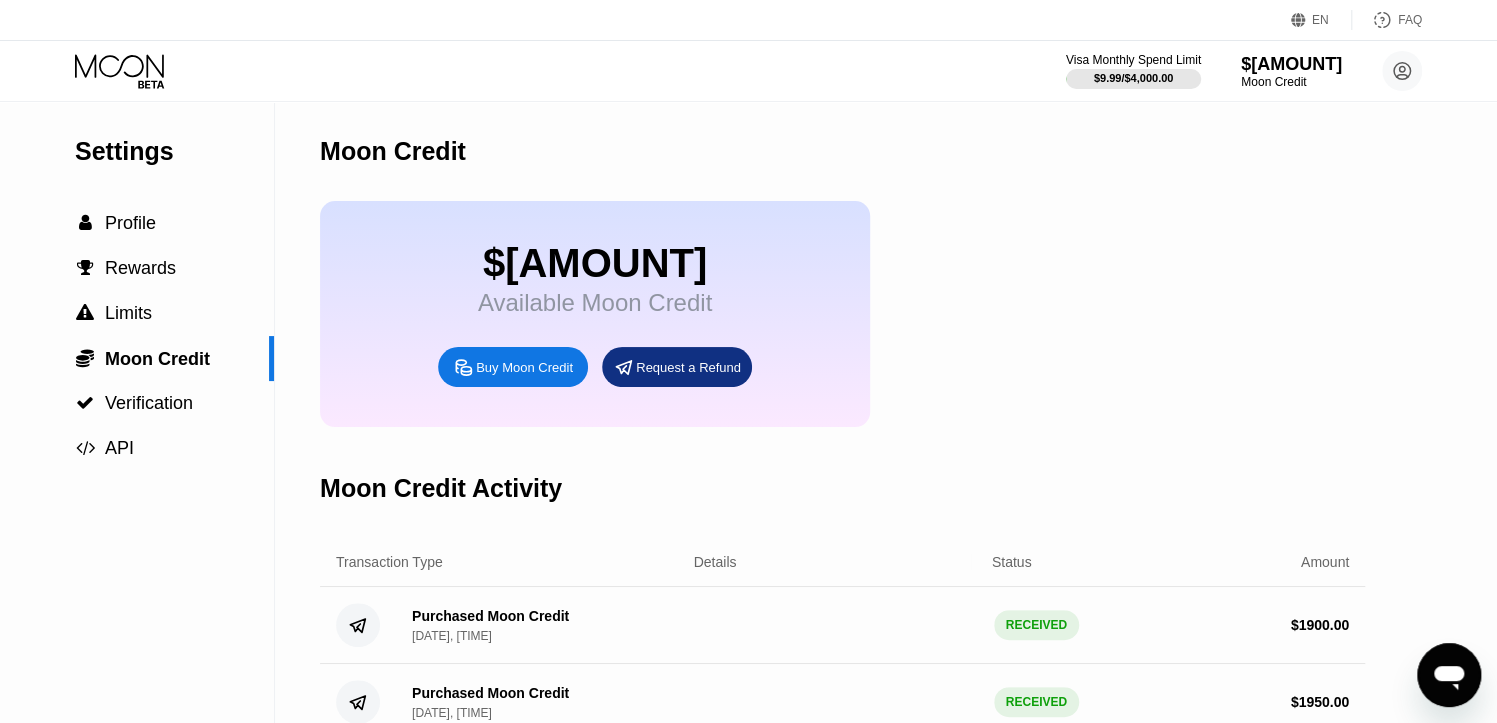 click on "$4,224.88 Available Moon Credit Buy Moon Credit Request a Refund" at bounding box center [842, 314] 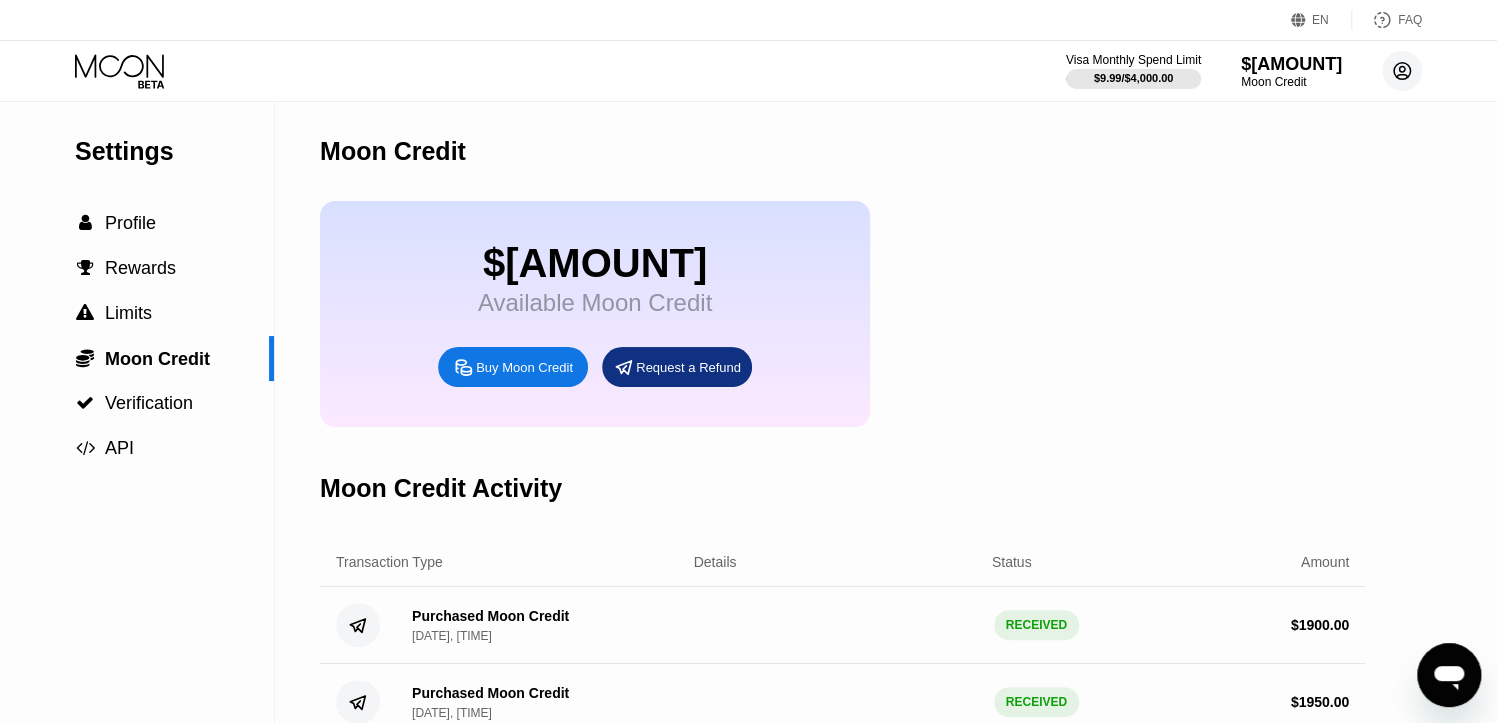 click 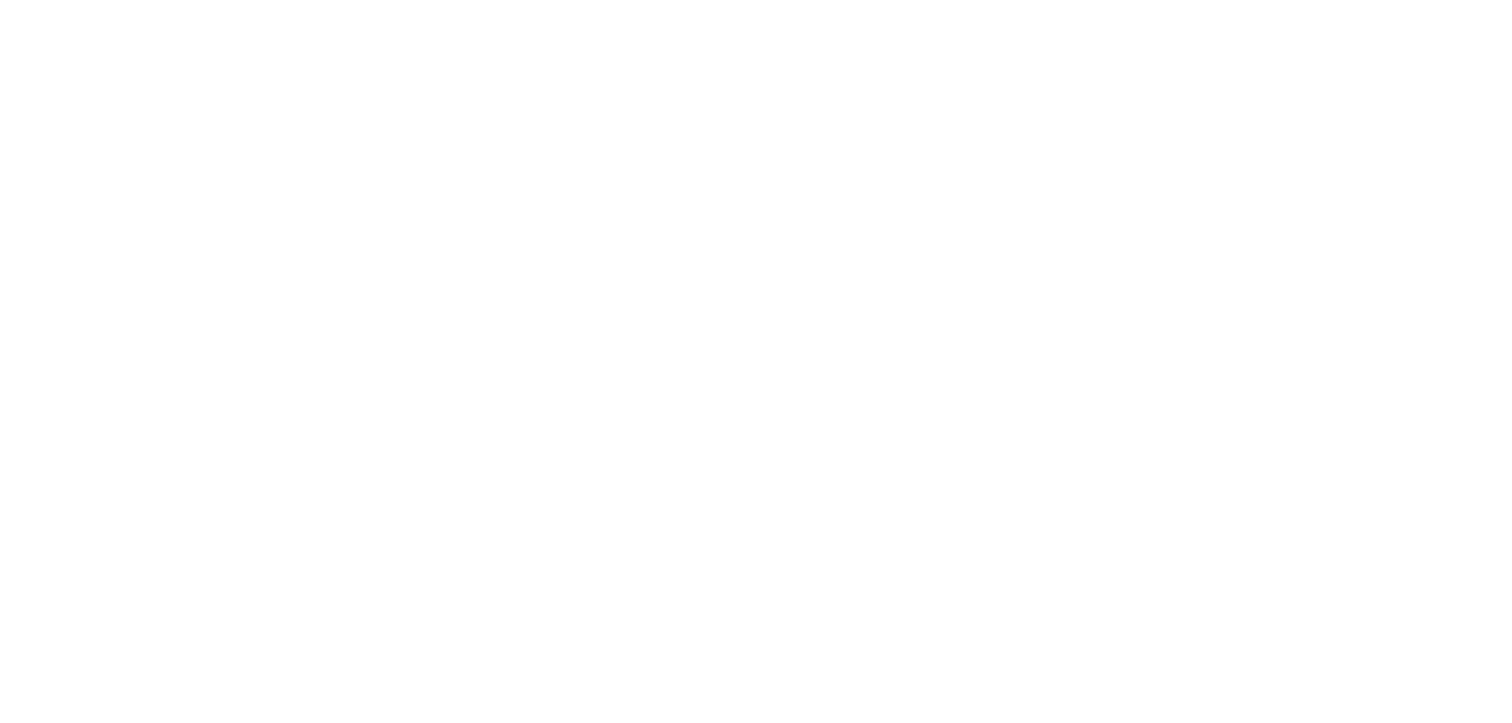 scroll, scrollTop: 0, scrollLeft: 0, axis: both 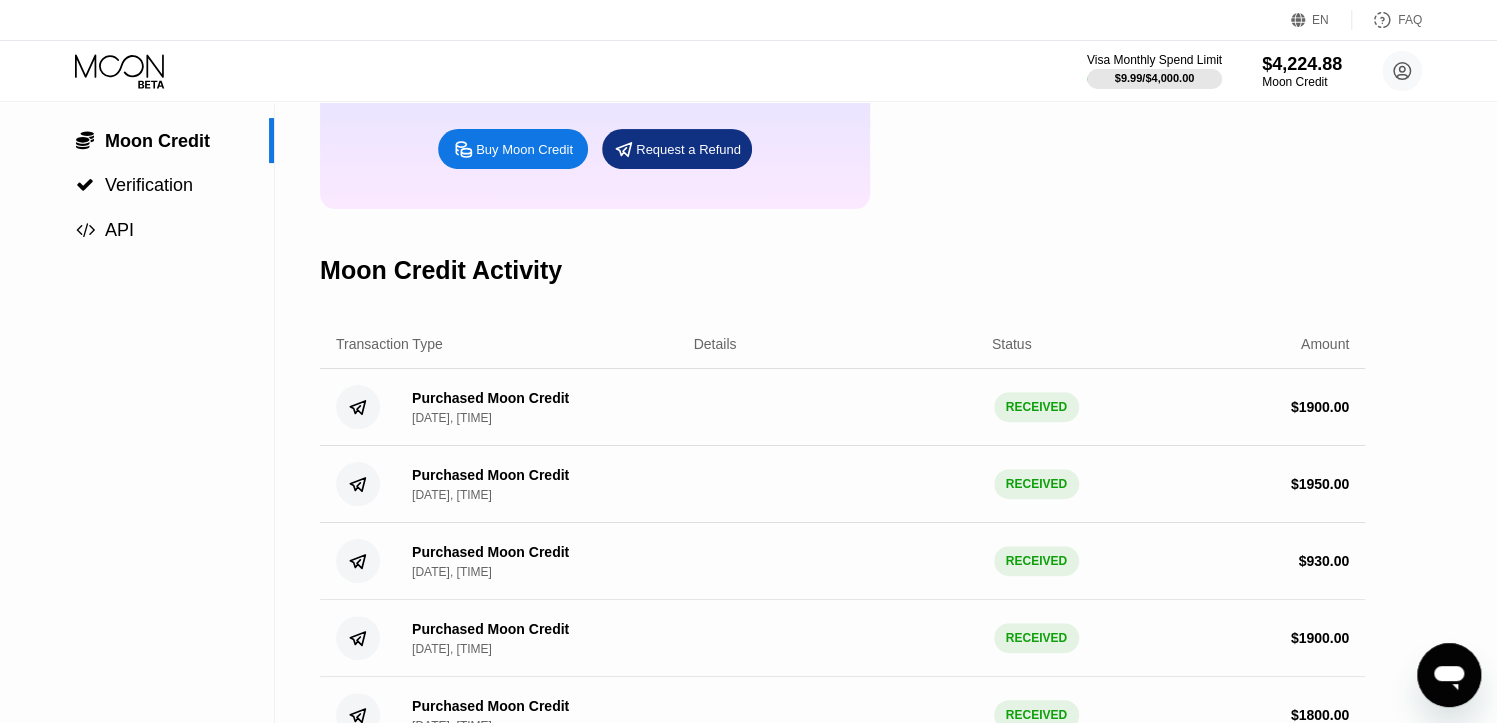 click 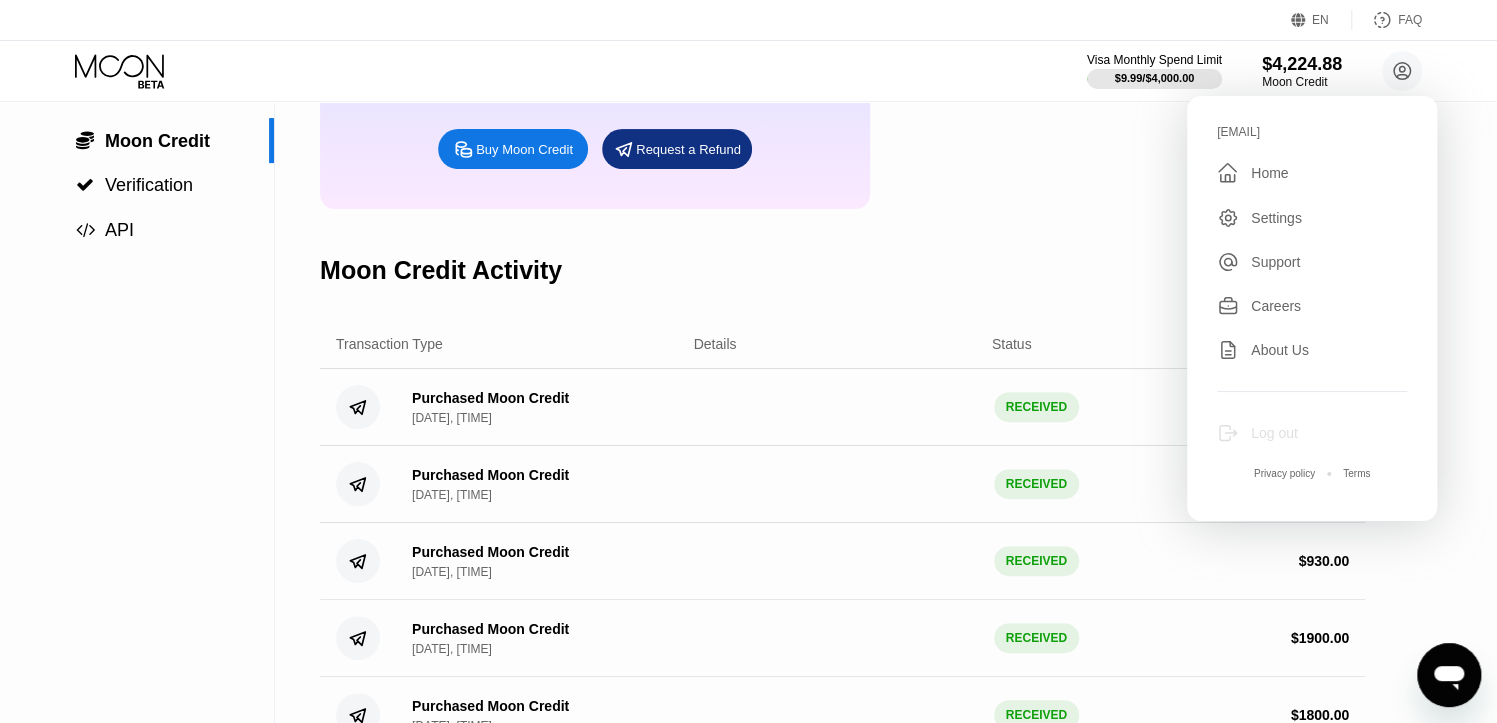 click on "Log out" at bounding box center [1274, 433] 